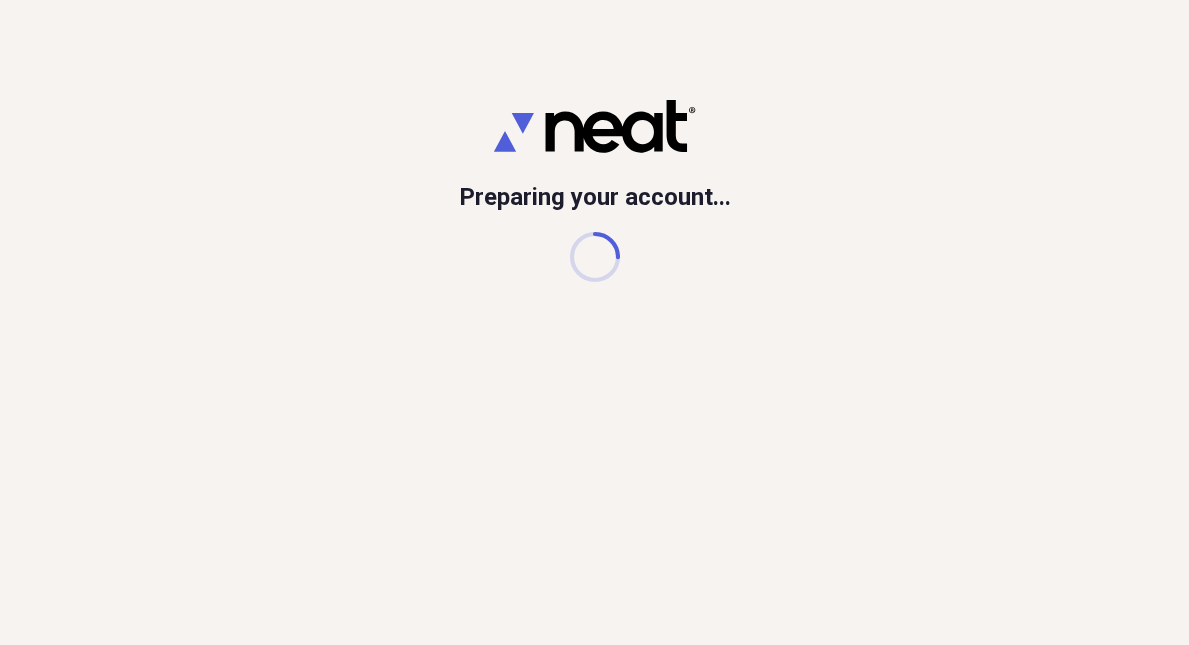 scroll, scrollTop: 0, scrollLeft: 0, axis: both 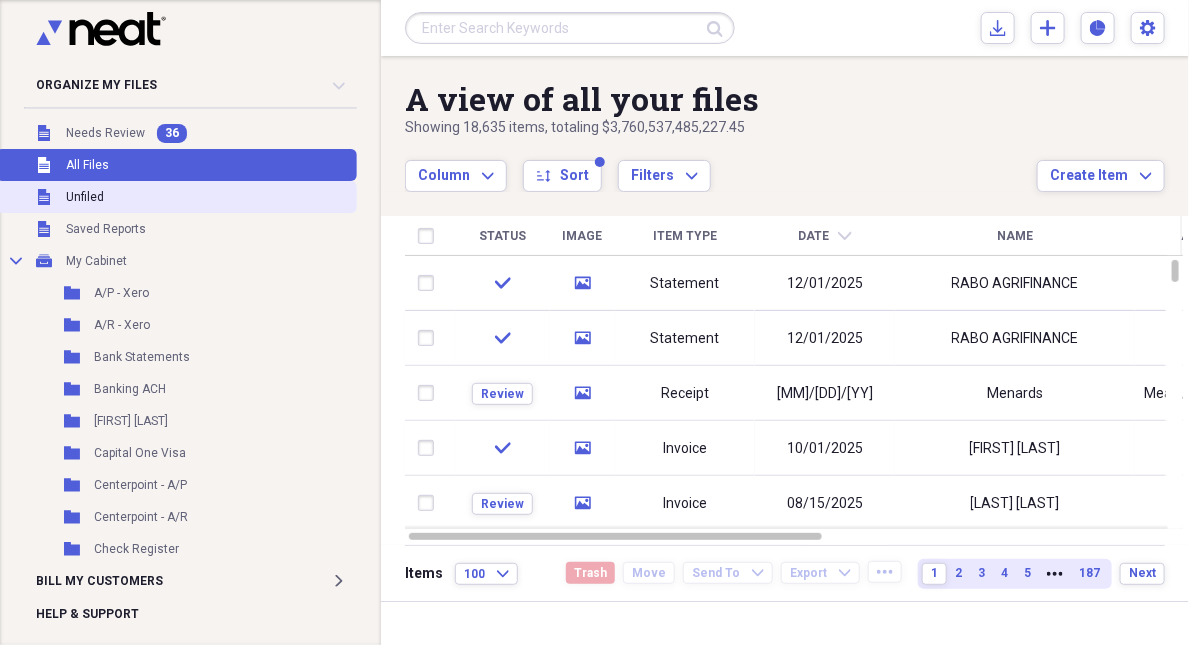 click on "Unfiled" at bounding box center (85, 197) 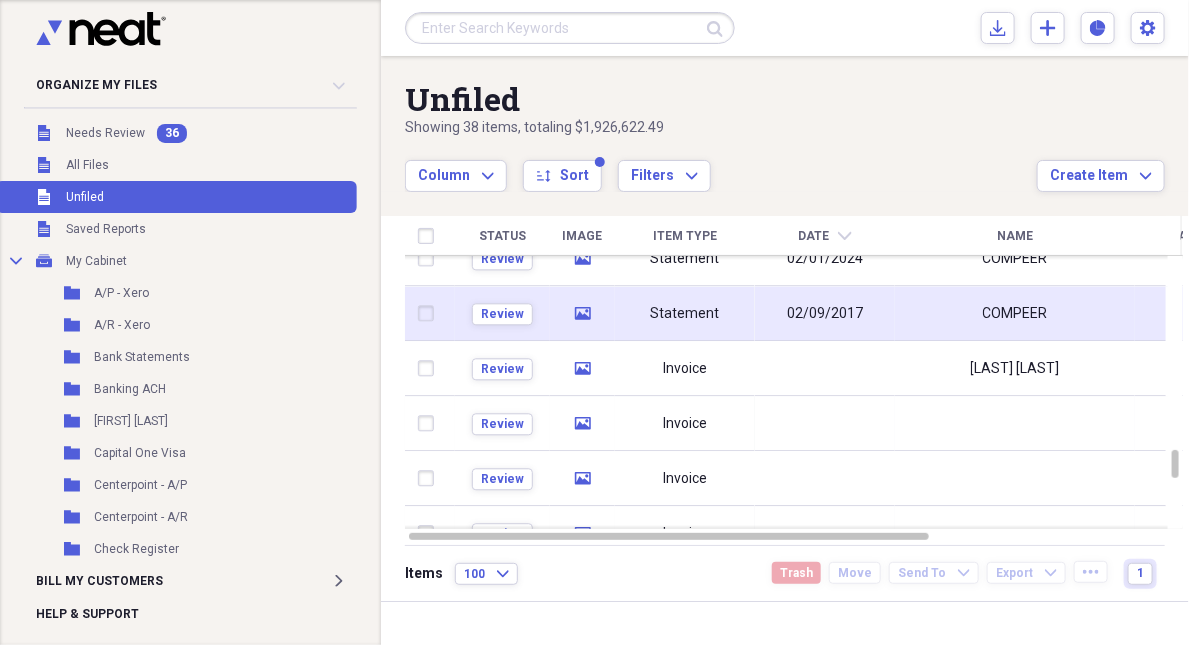 click on "COMPEER" at bounding box center (1015, 313) 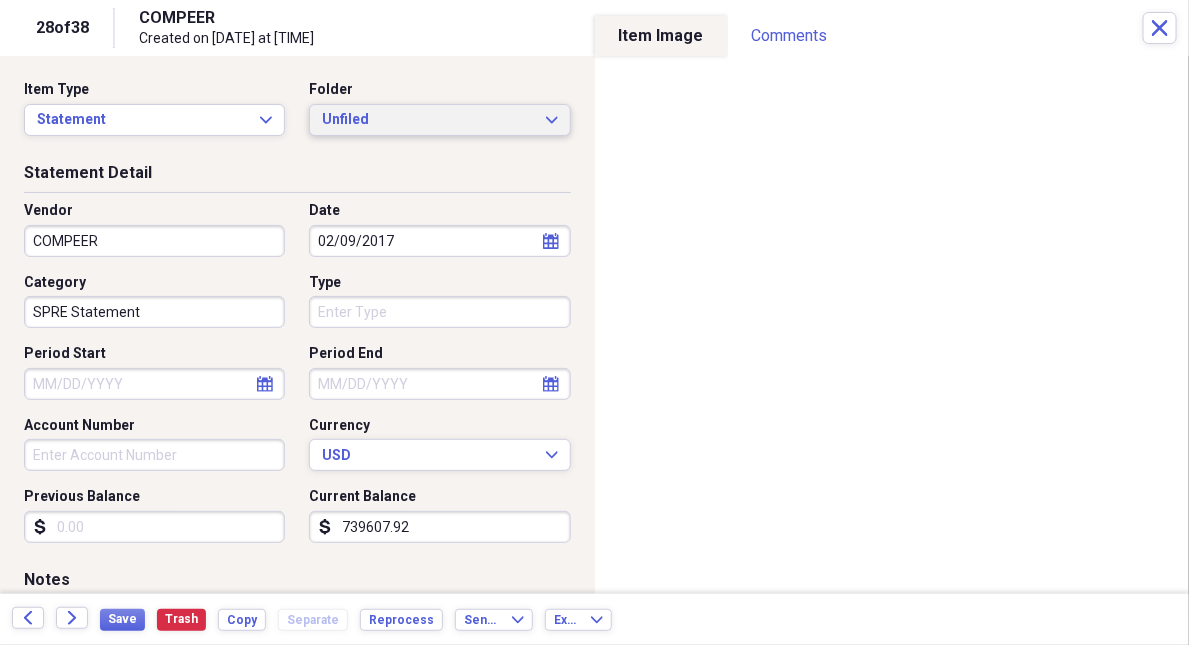 drag, startPoint x: 378, startPoint y: 135, endPoint x: 408, endPoint y: 117, distance: 34.98571 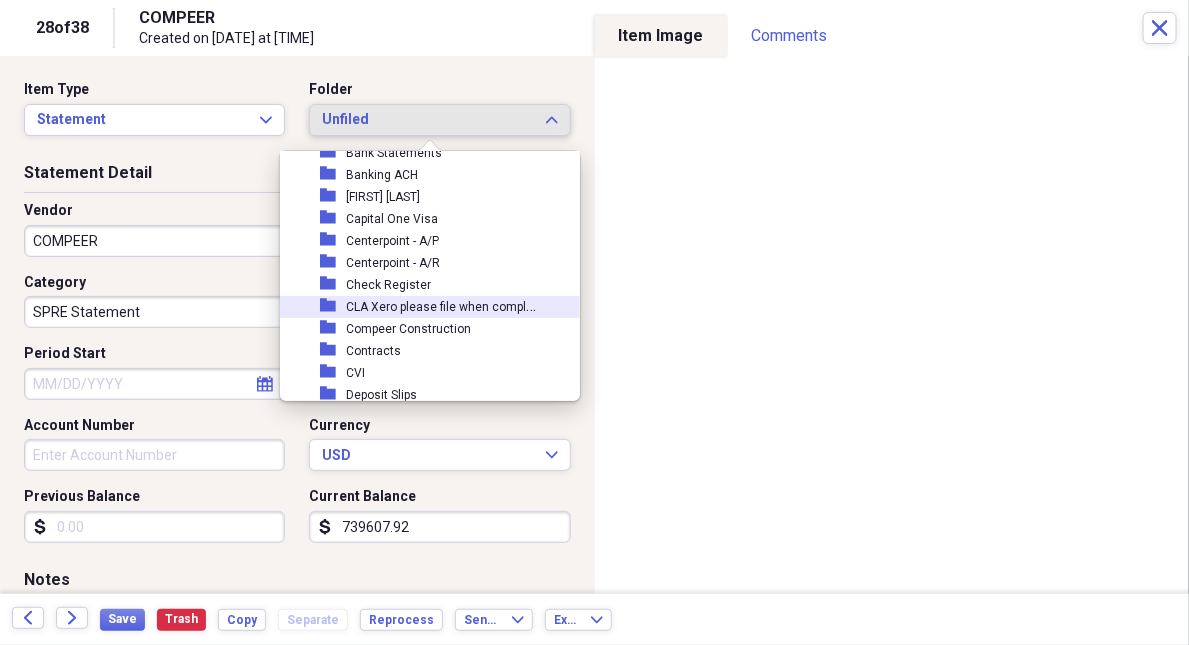scroll, scrollTop: 181, scrollLeft: 0, axis: vertical 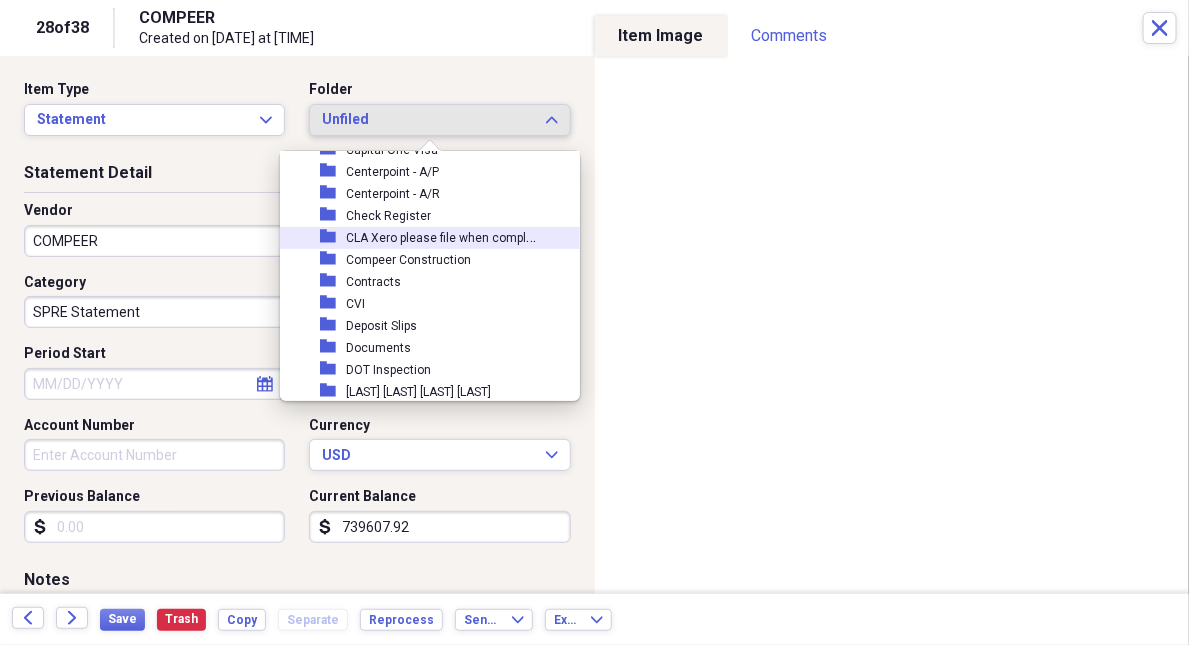 click on "CLA Xero please file when complete" at bounding box center [445, 236] 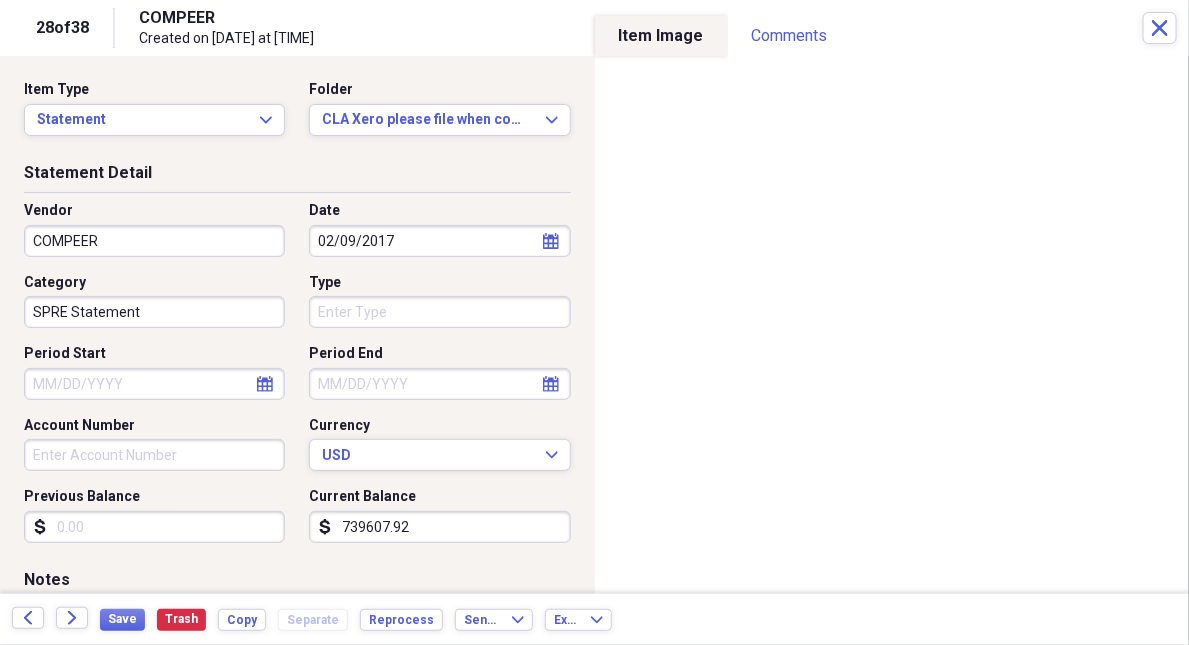 click on "739607.92" at bounding box center (439, 527) 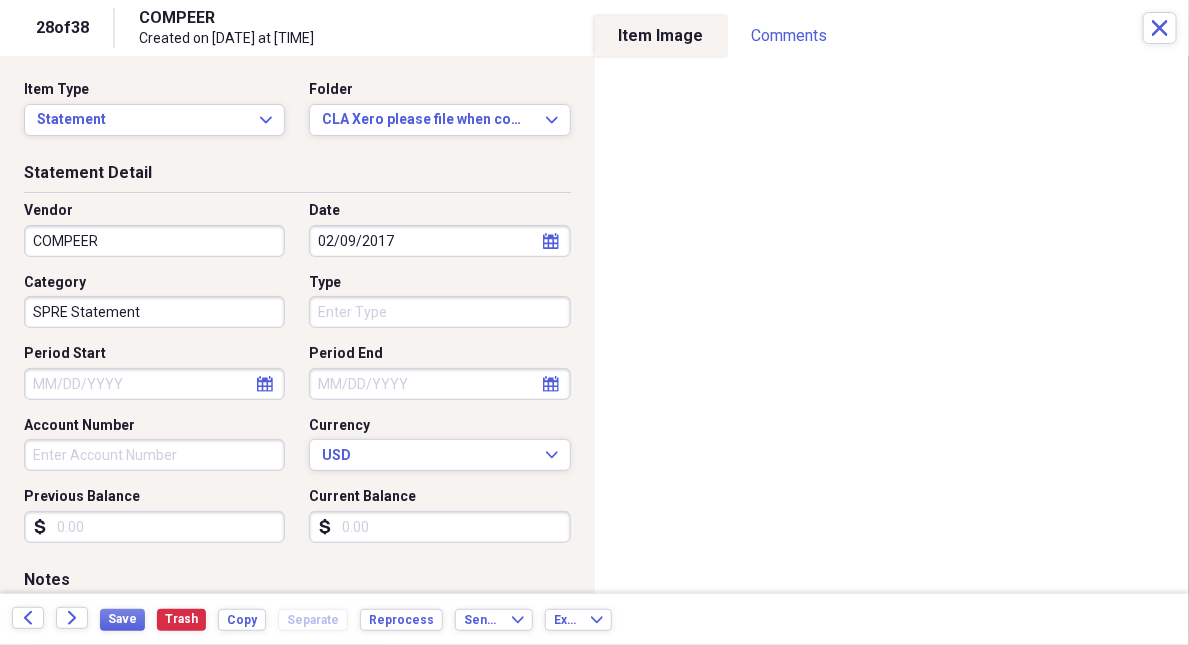 type 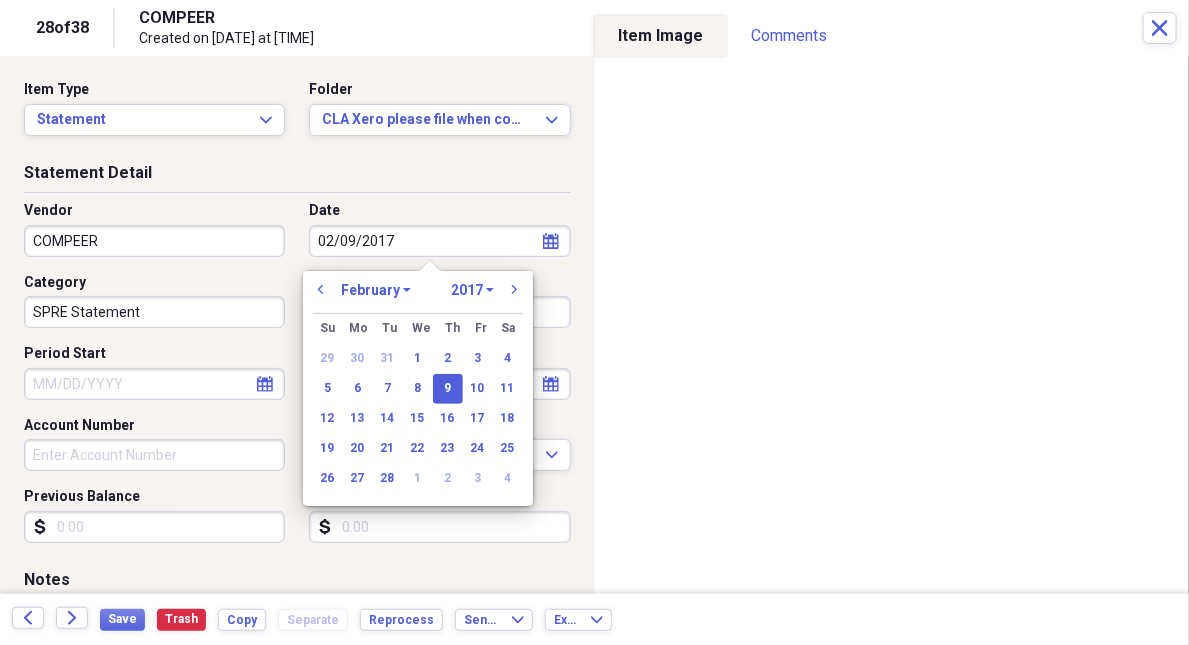 click on "02/09/2017" at bounding box center (439, 241) 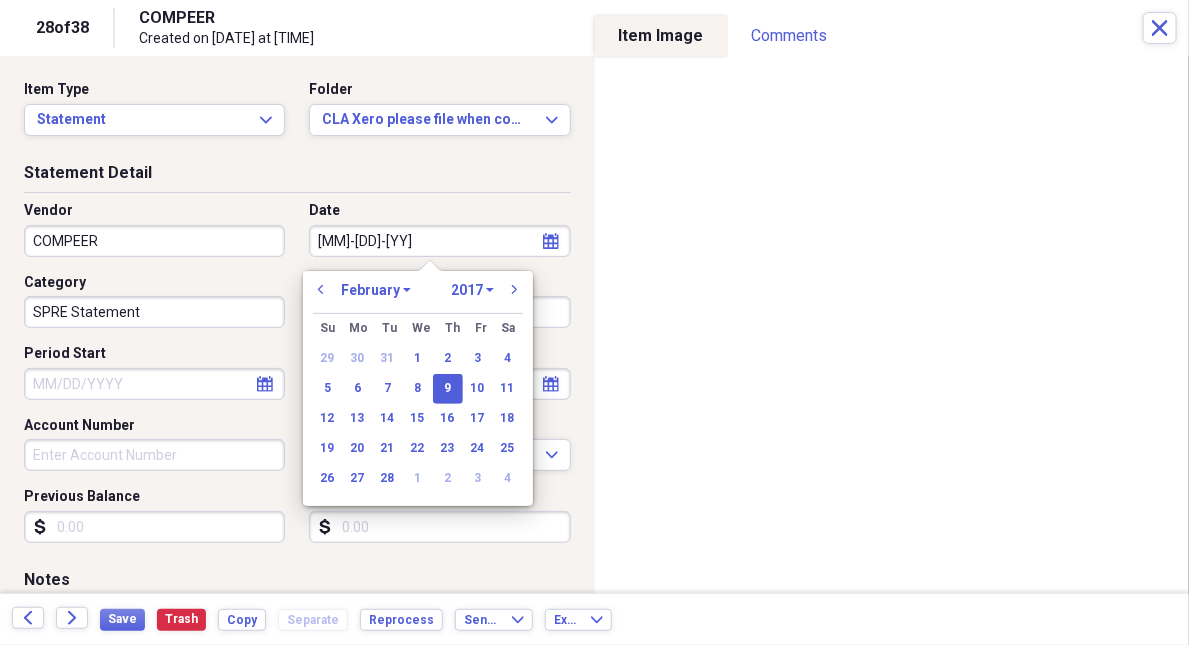 type on "[DATE]" 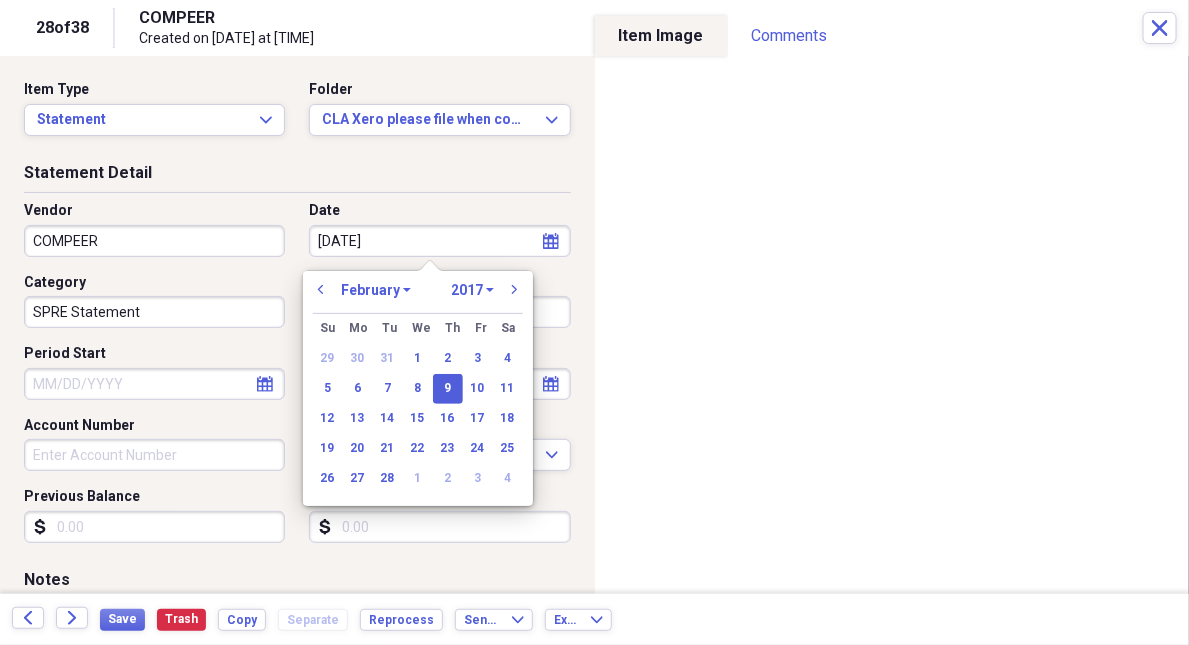 select on "7" 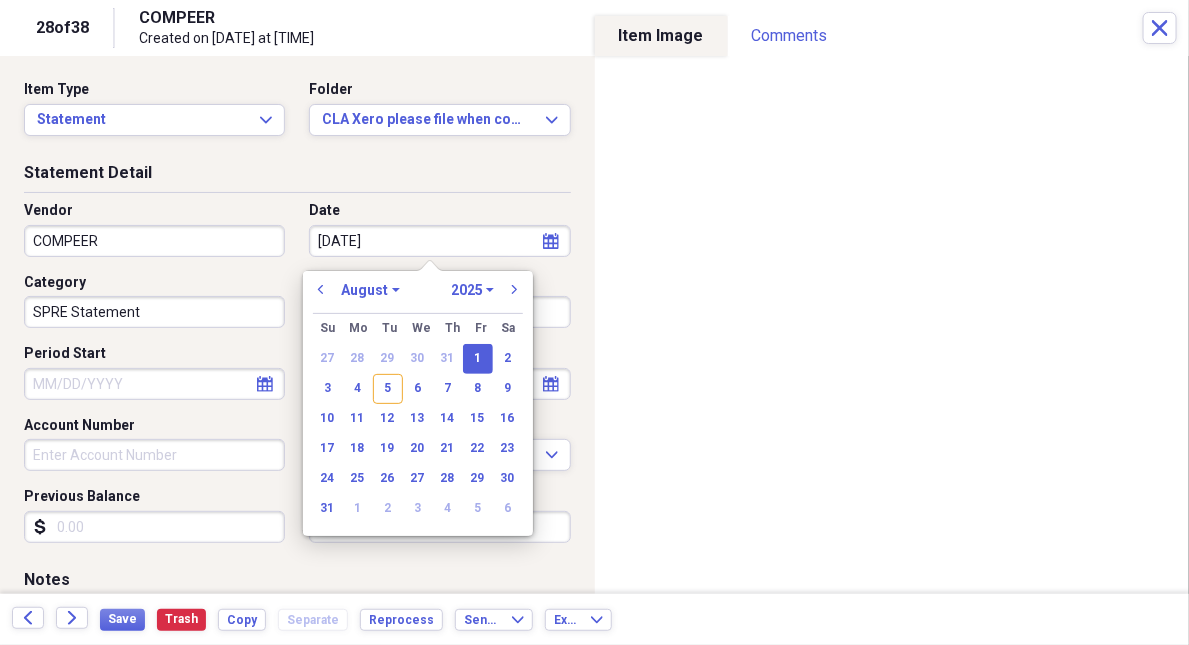 type on "08/01/2025" 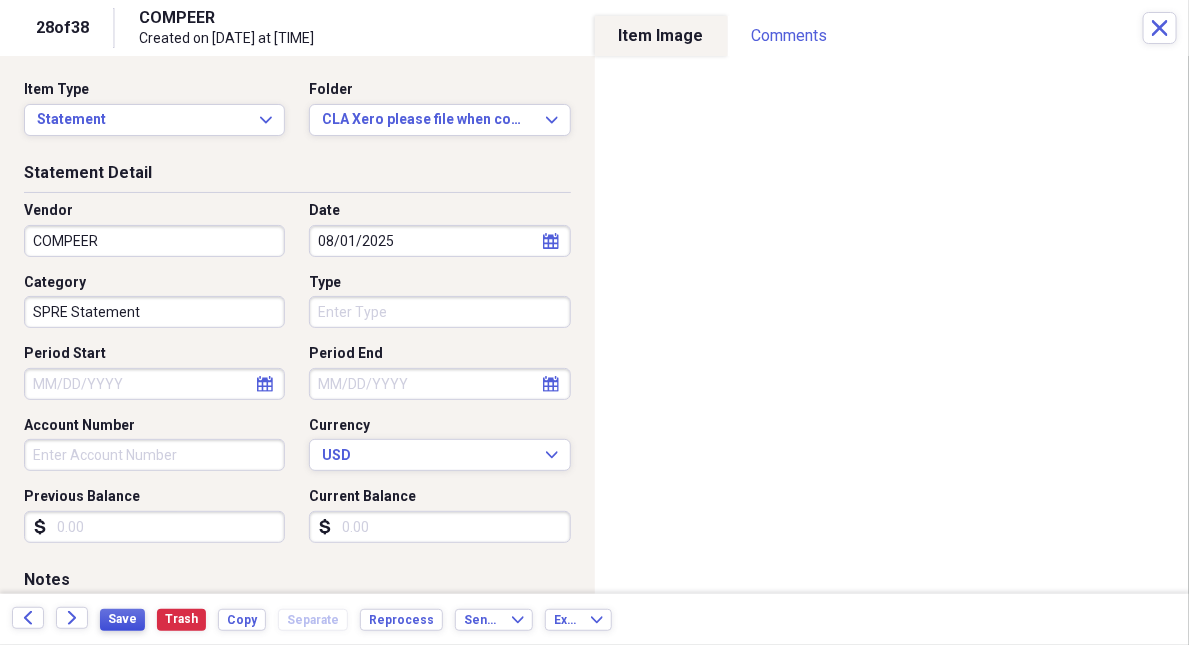 click on "Save" at bounding box center [122, 619] 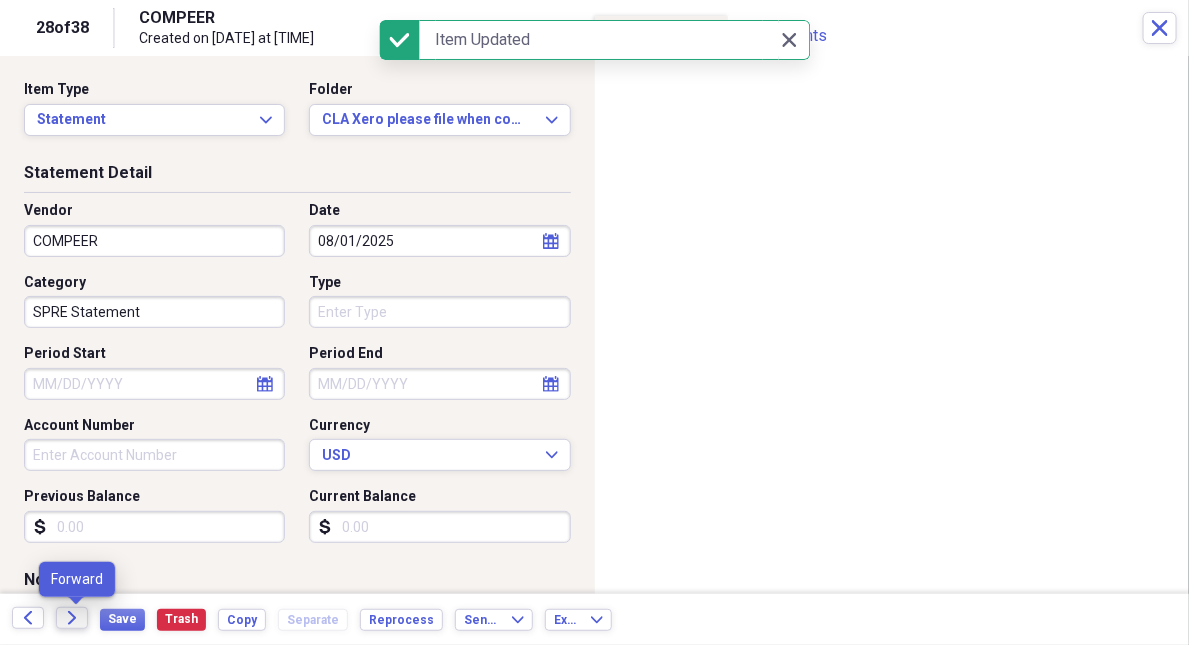 click on "Forward" 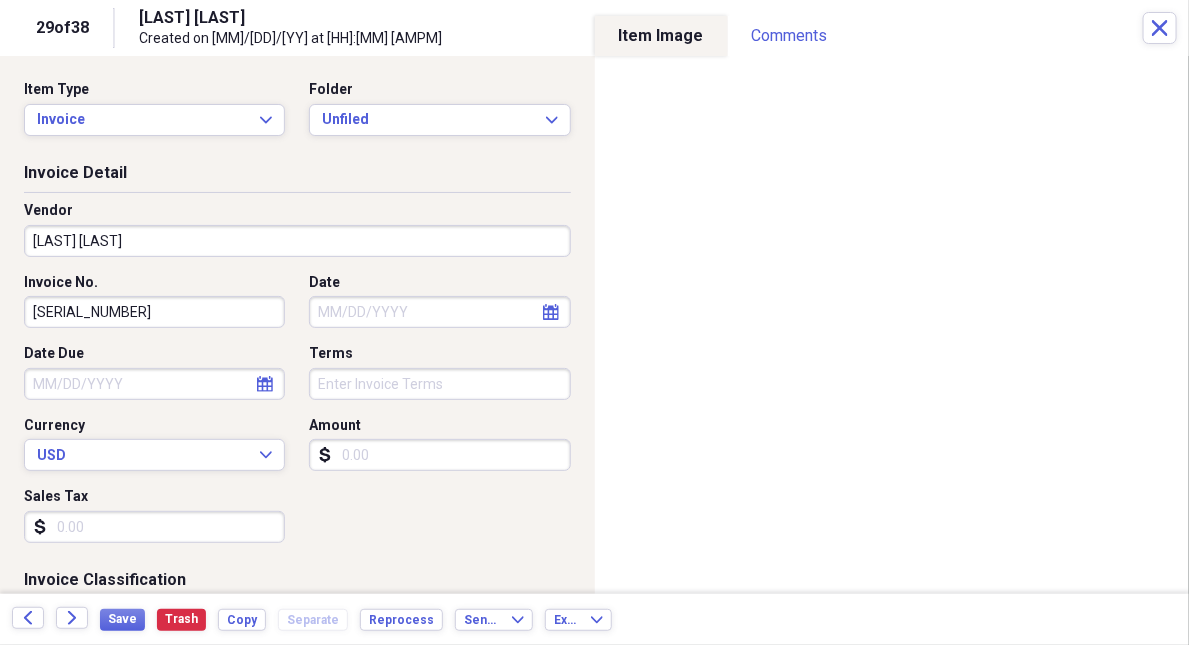 click on "[LAST] [LAST]" at bounding box center [297, 241] 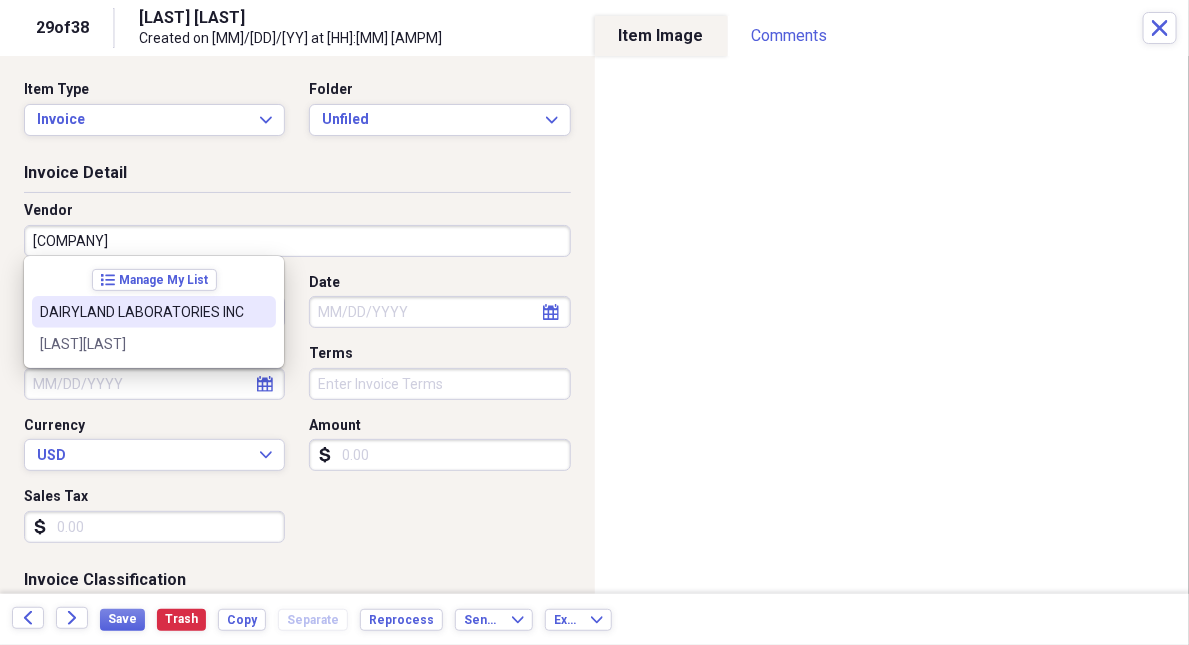 click on "DAIRYLAND LABORATORIES INC" at bounding box center (142, 312) 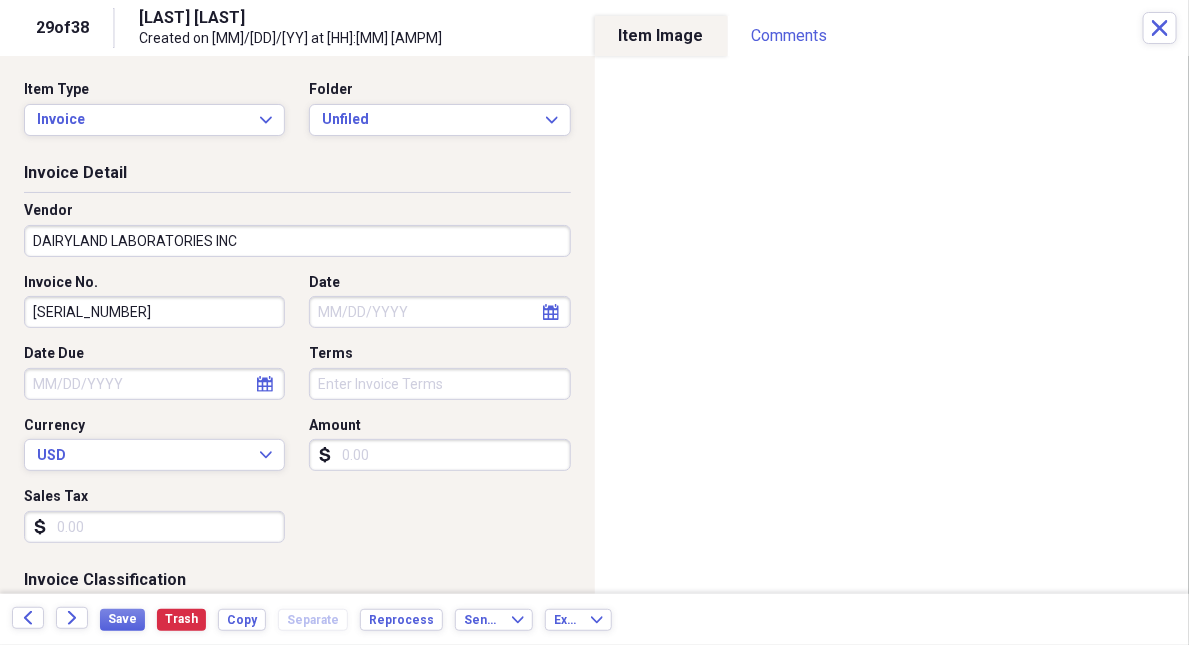 type on "General Retail" 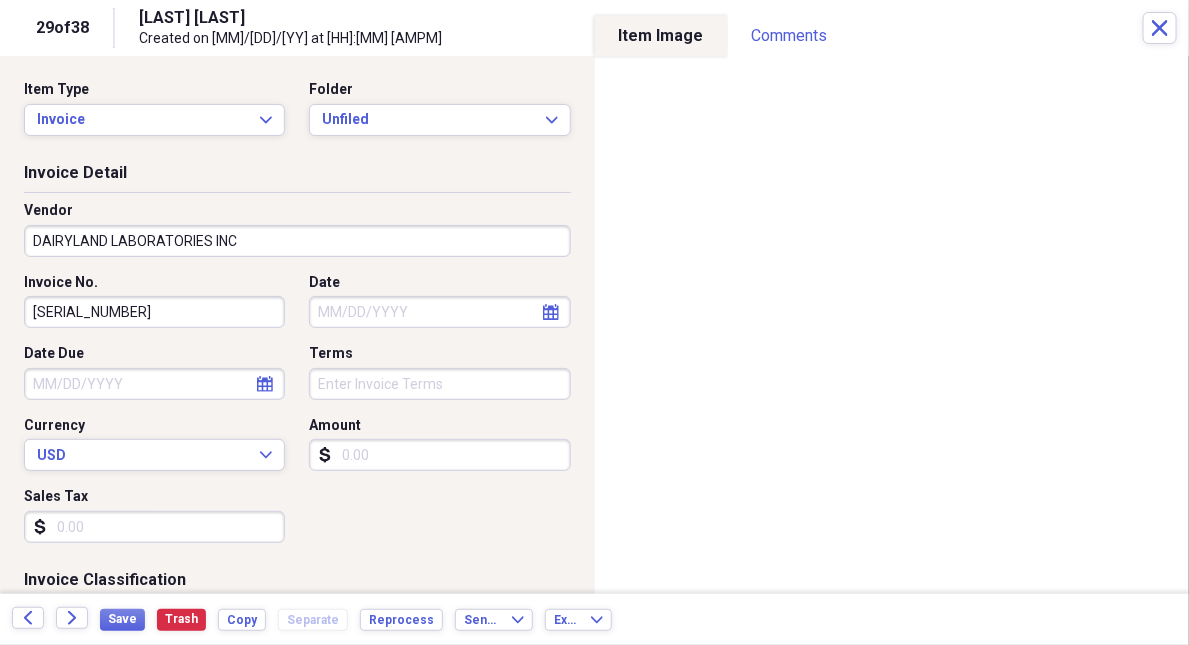 click on "Date" at bounding box center (439, 312) 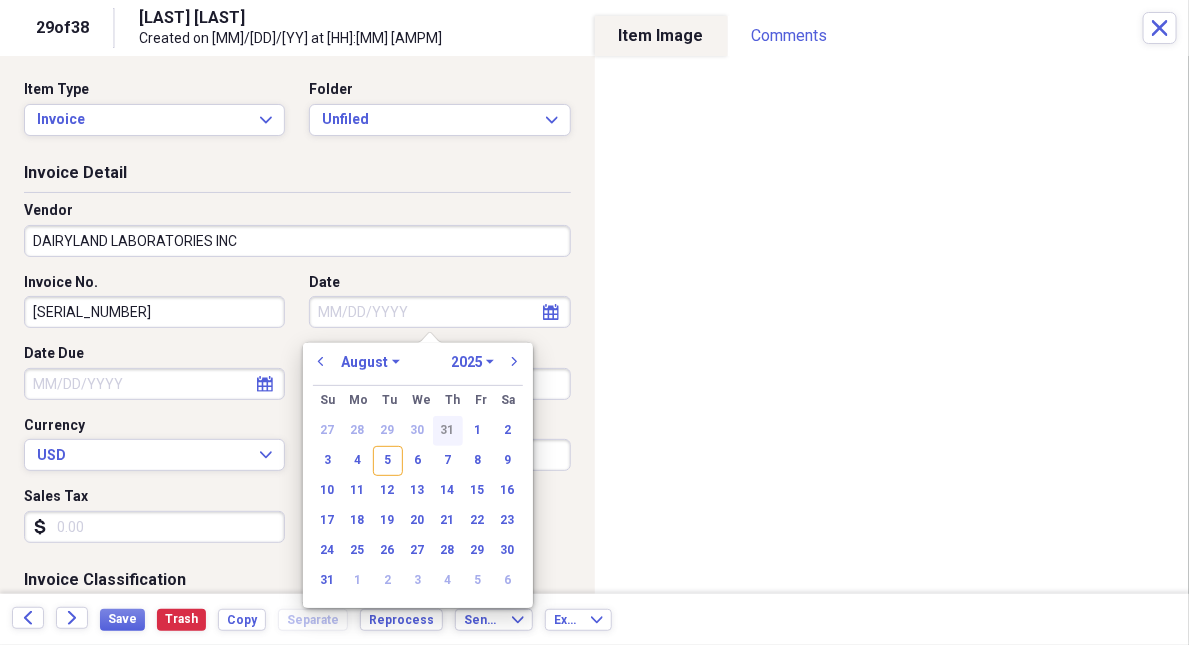 click on "31" at bounding box center (448, 431) 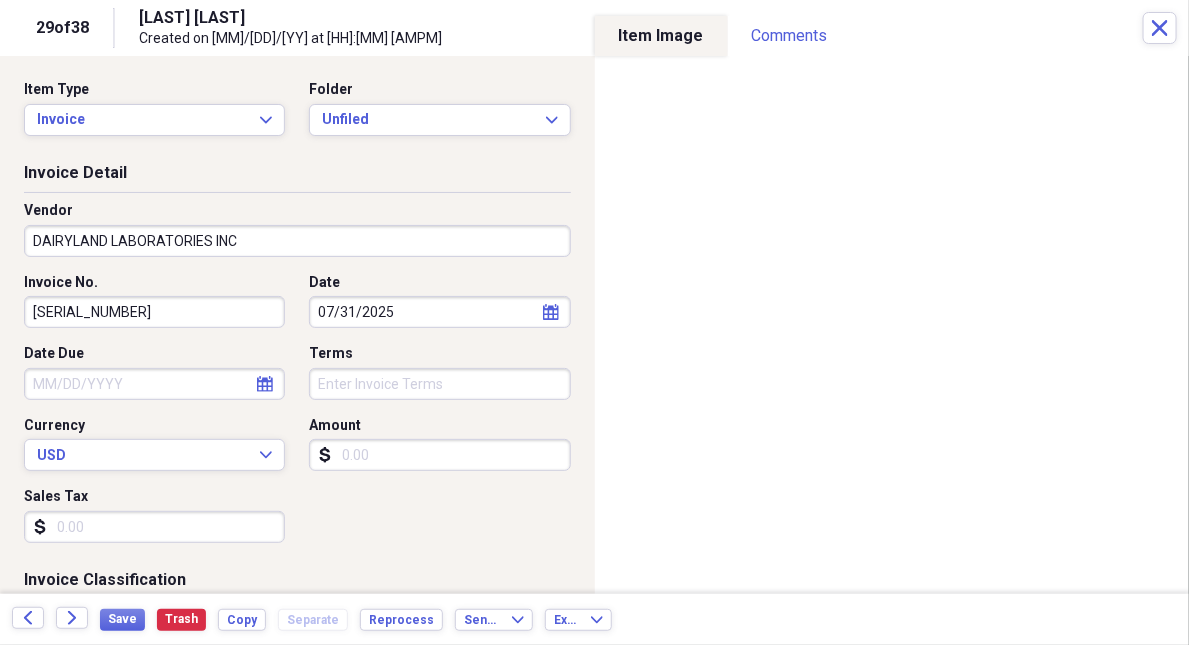 click on "Amount" at bounding box center [439, 426] 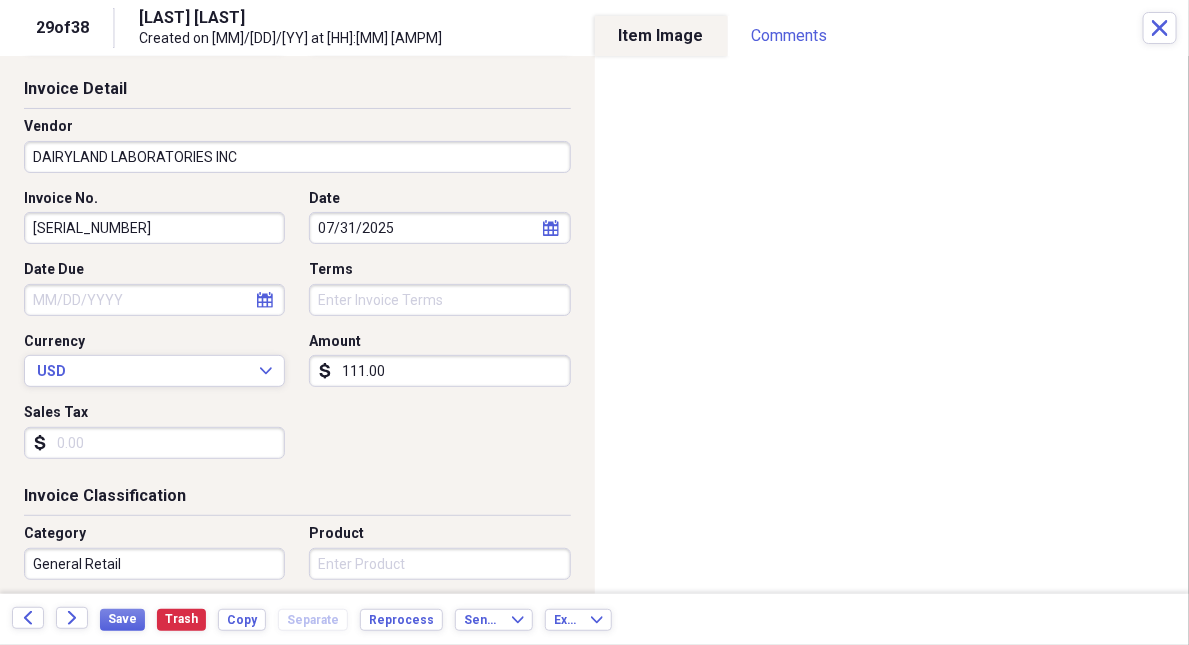 scroll, scrollTop: 181, scrollLeft: 0, axis: vertical 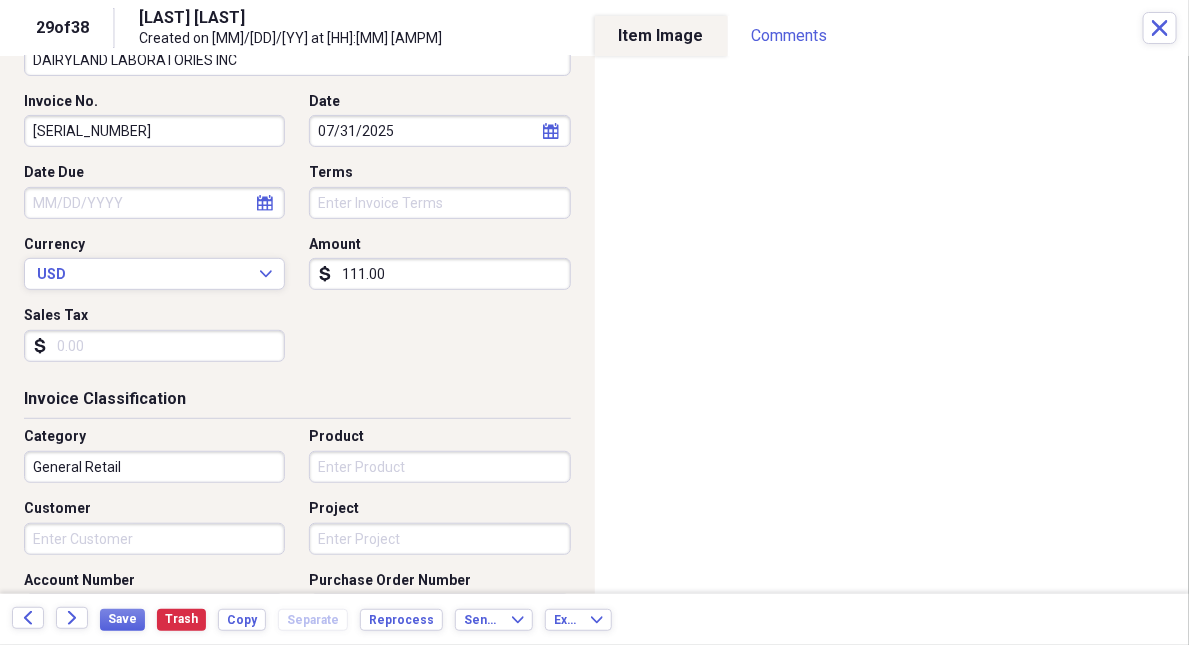 type on "111.00" 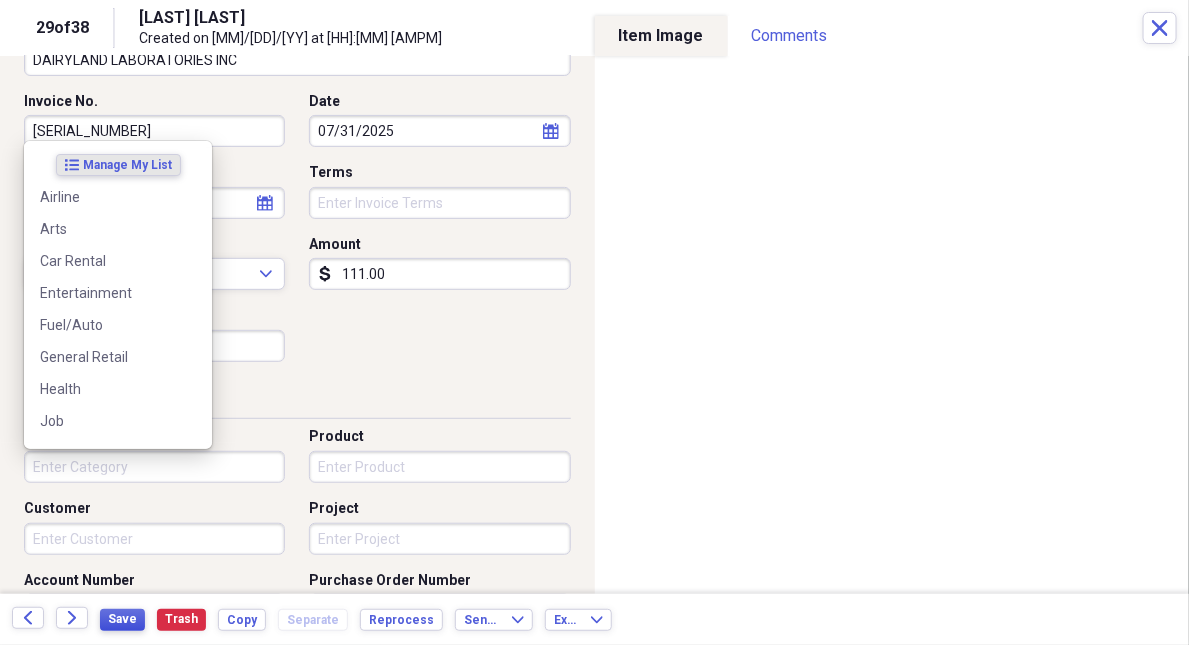 type 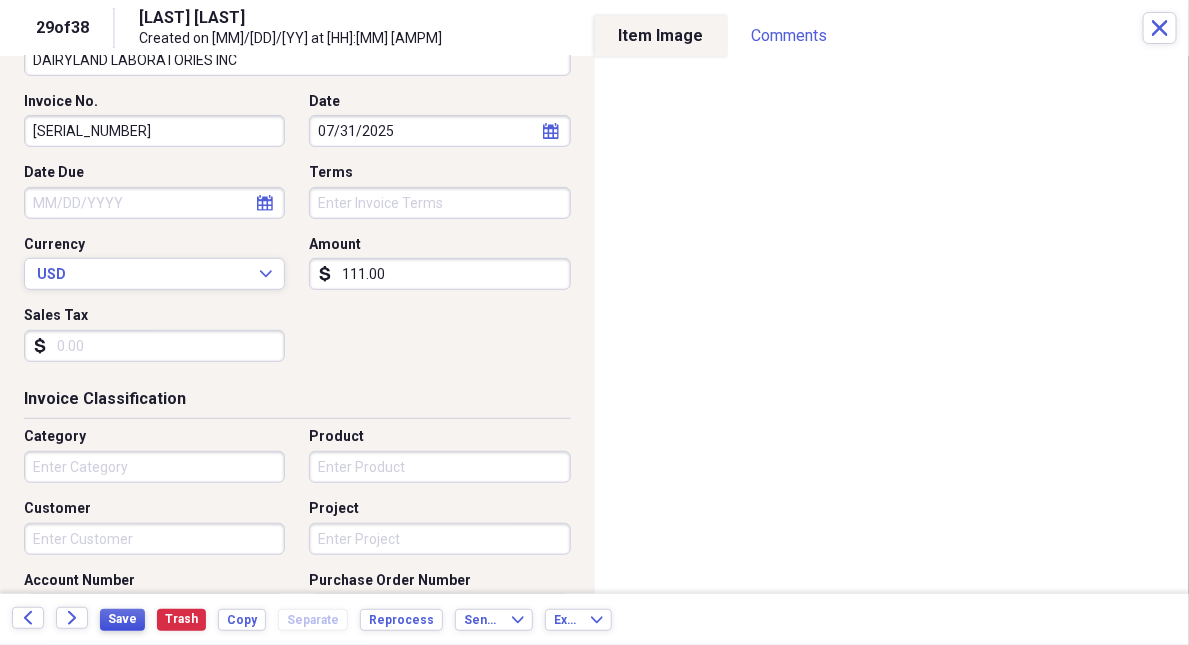 click on "Save" at bounding box center (122, 620) 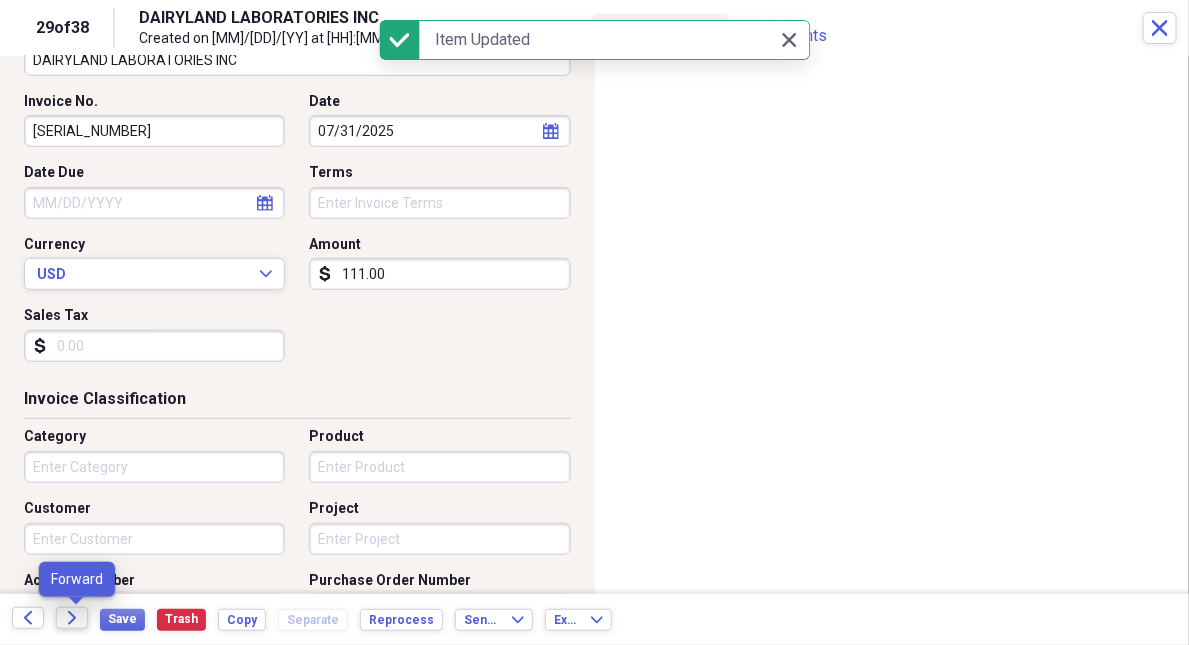 click on "Forward" 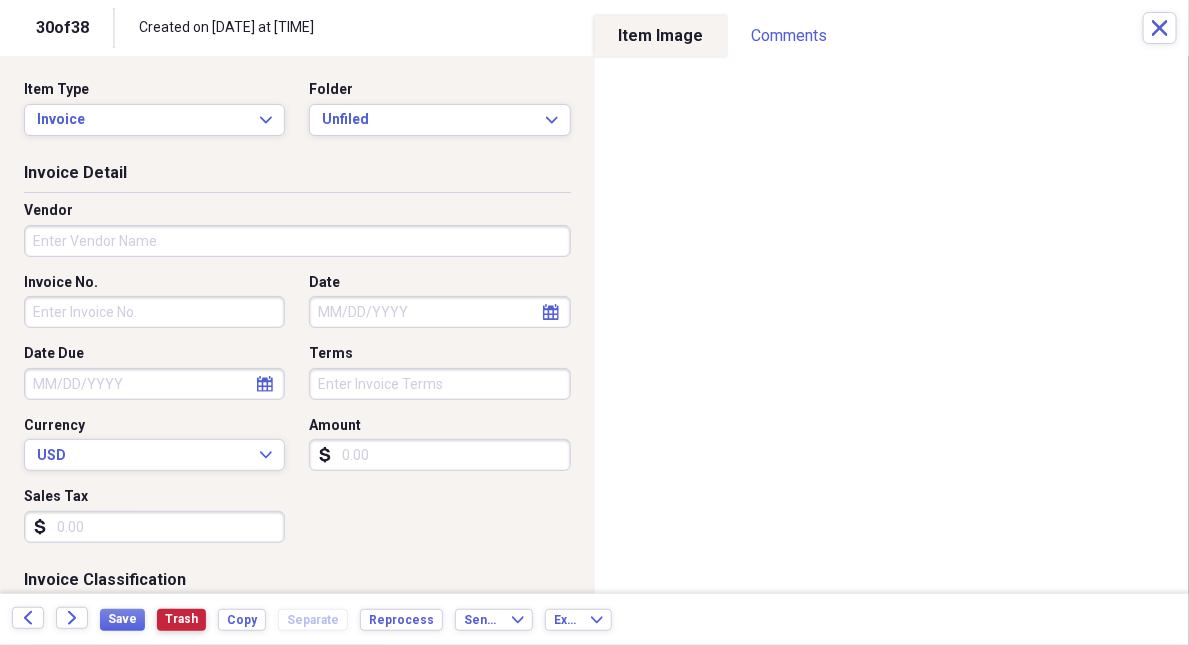 click on "Trash" at bounding box center (181, 619) 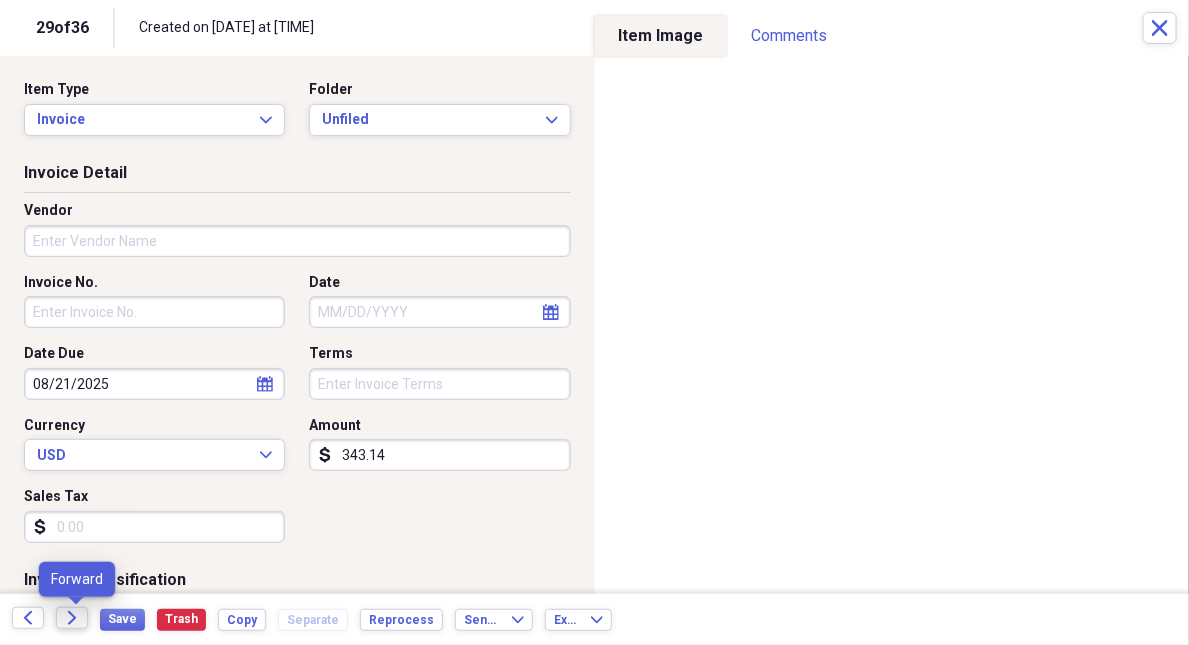 click 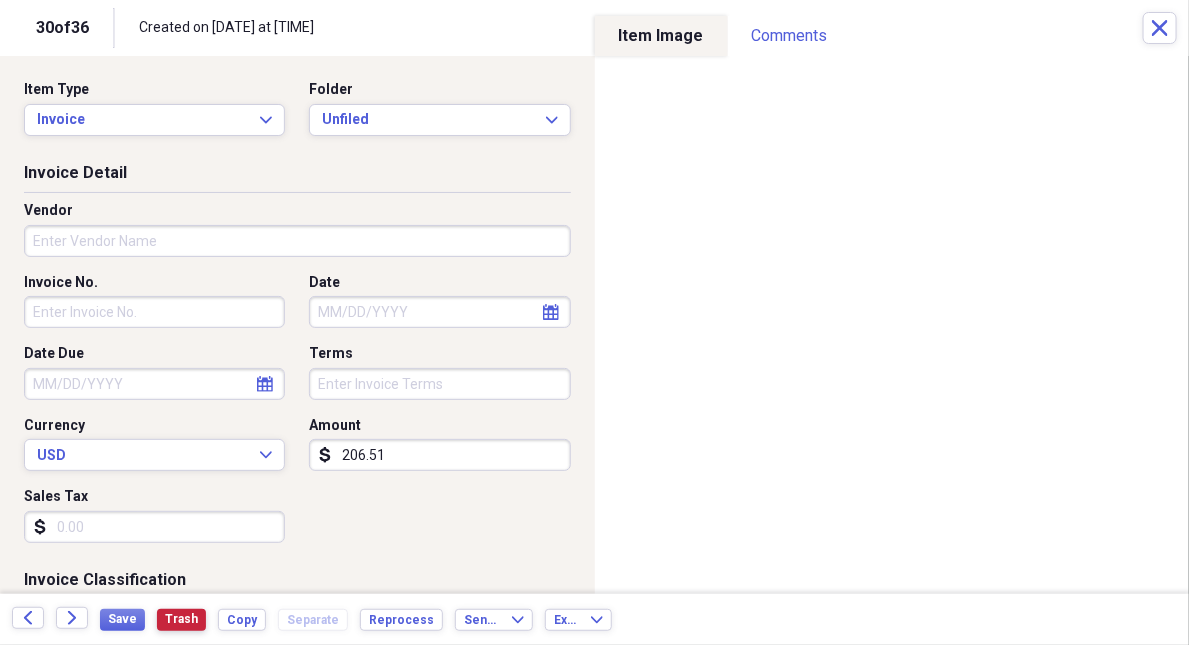click on "Trash" at bounding box center [181, 619] 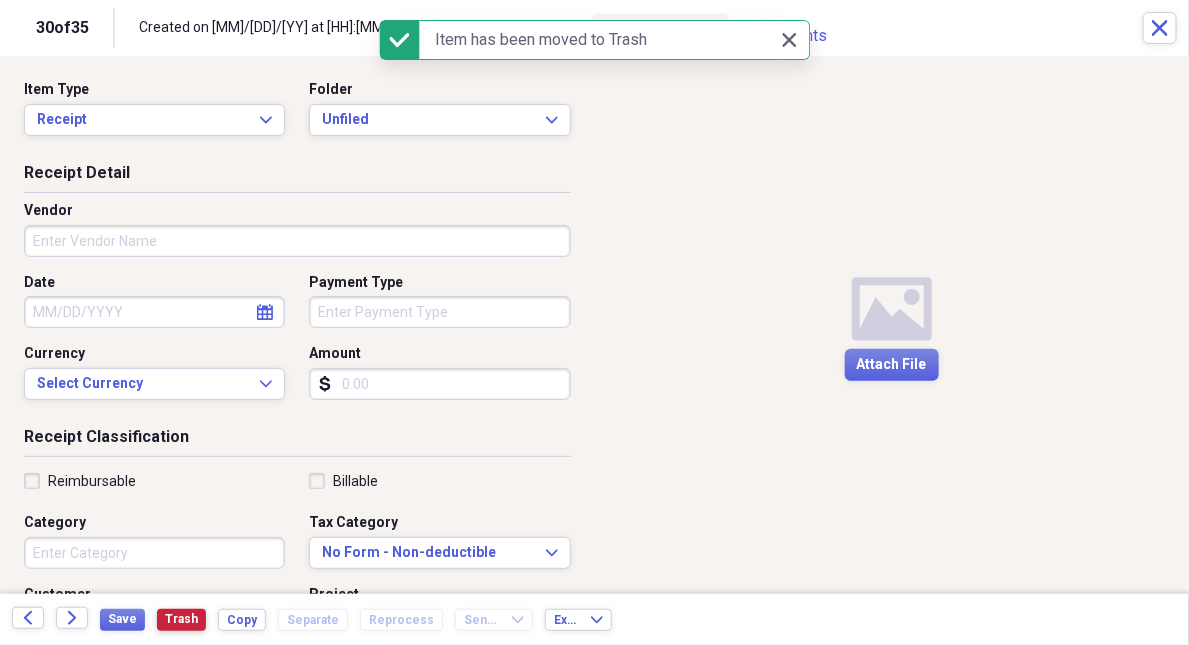 click on "Trash" at bounding box center [181, 619] 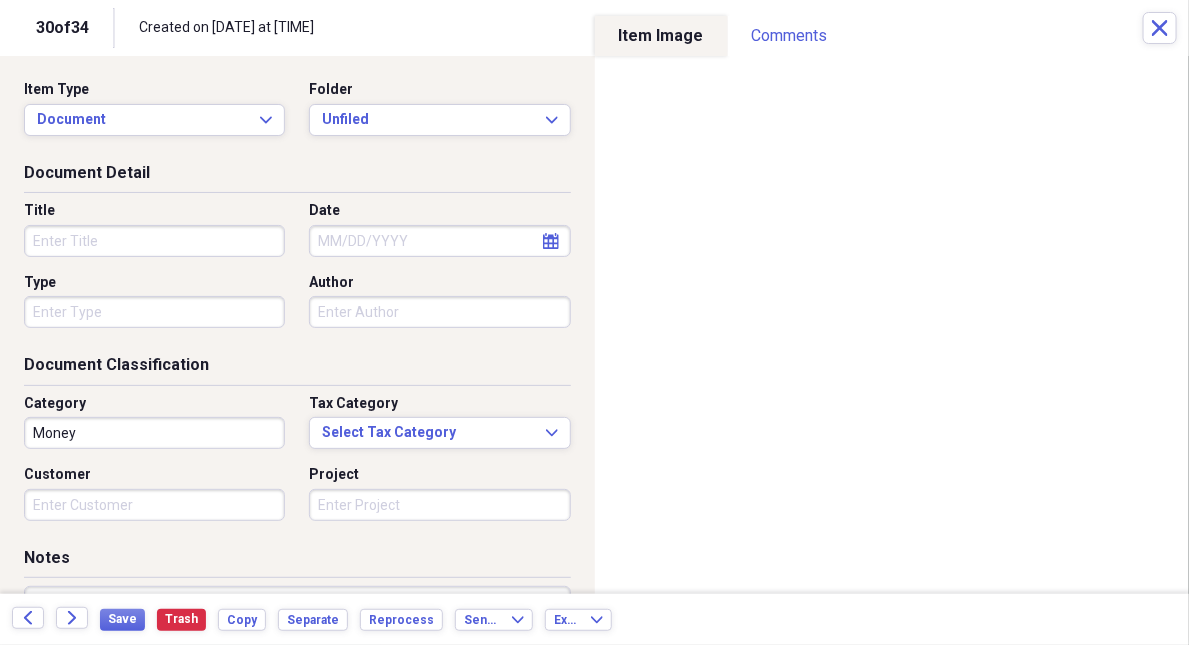 click on "Title" at bounding box center (154, 241) 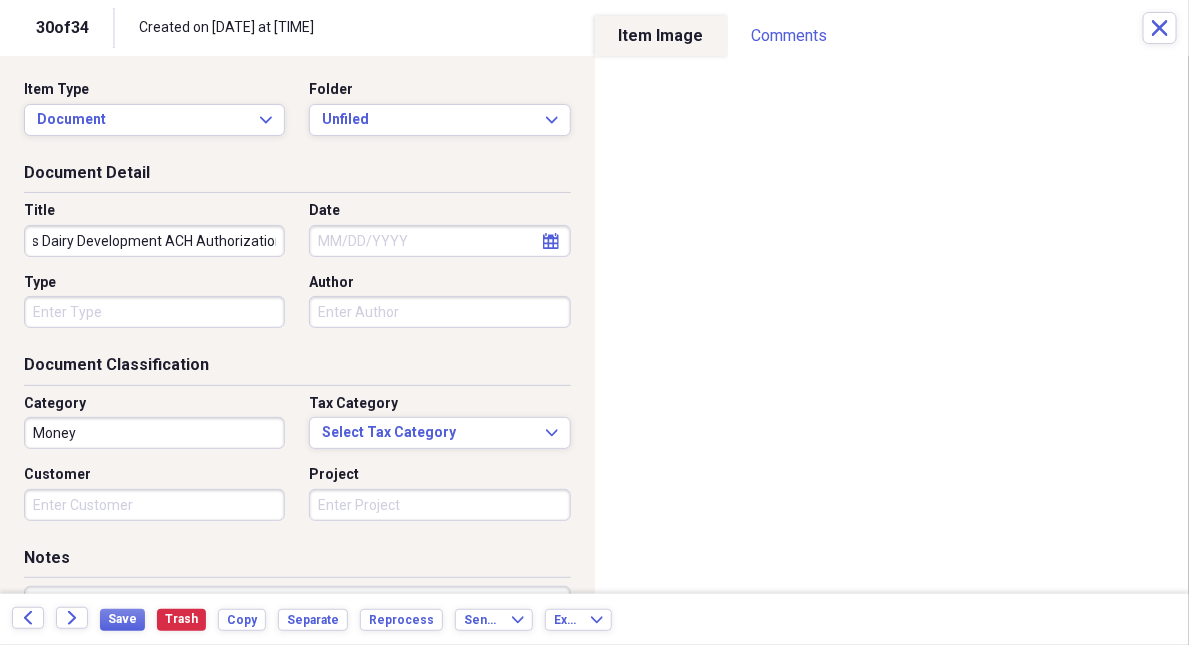 scroll, scrollTop: 0, scrollLeft: 47, axis: horizontal 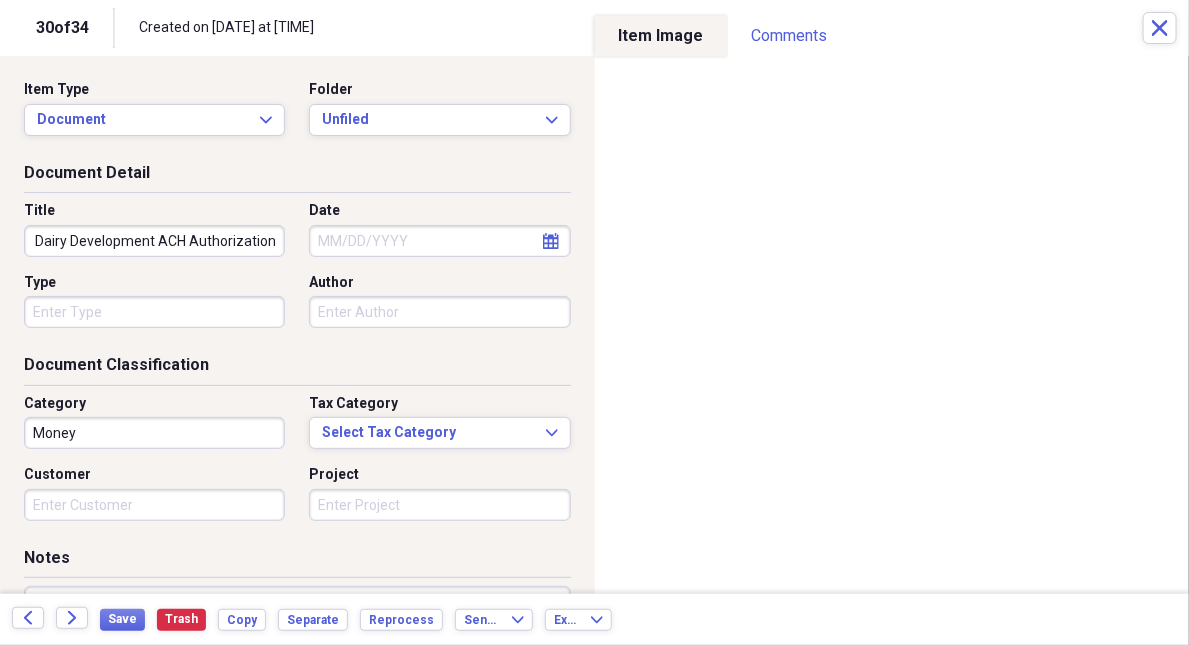 type on "Kansas Dairy Development ACH Authorization" 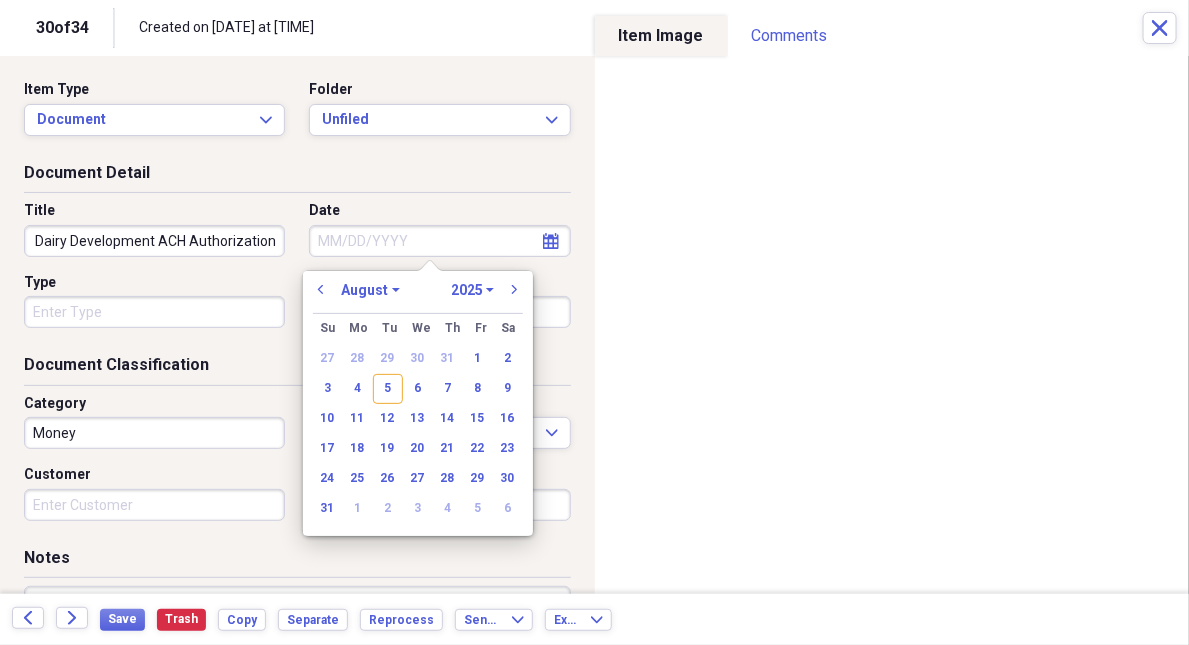 scroll, scrollTop: 0, scrollLeft: 0, axis: both 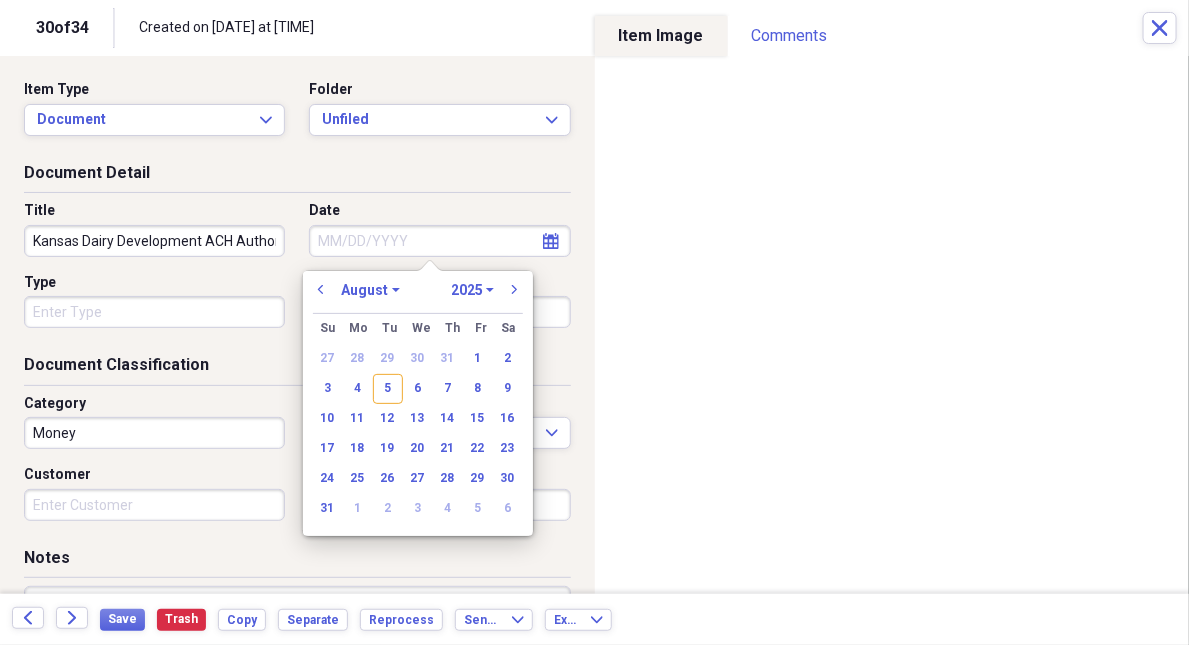 click on "previous January February March April May June July August September October November December 1970 1971 1972 1973 1974 1975 1976 1977 1978 1979 1980 1981 1982 1983 1984 1985 1986 1987 1988 1989 1990 1991 1992 1993 1994 1995 1996 1997 1998 1999 2000 2001 2002 2003 2004 2005 2006 2007 2008 2009 2010 2011 2012 2013 2014 2015 2016 2017 2018 2019 2020 2021 2022 2023 2024 2025 2026 2027 2028 2029 2030 2031 2032 2033 2034 2035 next Su Sunday Mo Monday Tu Tuesday We Wednesday Th Thursday Fr Friday Sa Saturday 27 28 29 30 31 1 2 3 4 5 6 7 8 9 10 11 12 13 14 15 16 17 18 19 20 21 22 23 24 25 26 27 28 29 30 31 1 2 3 4 5 6" at bounding box center [418, 403] 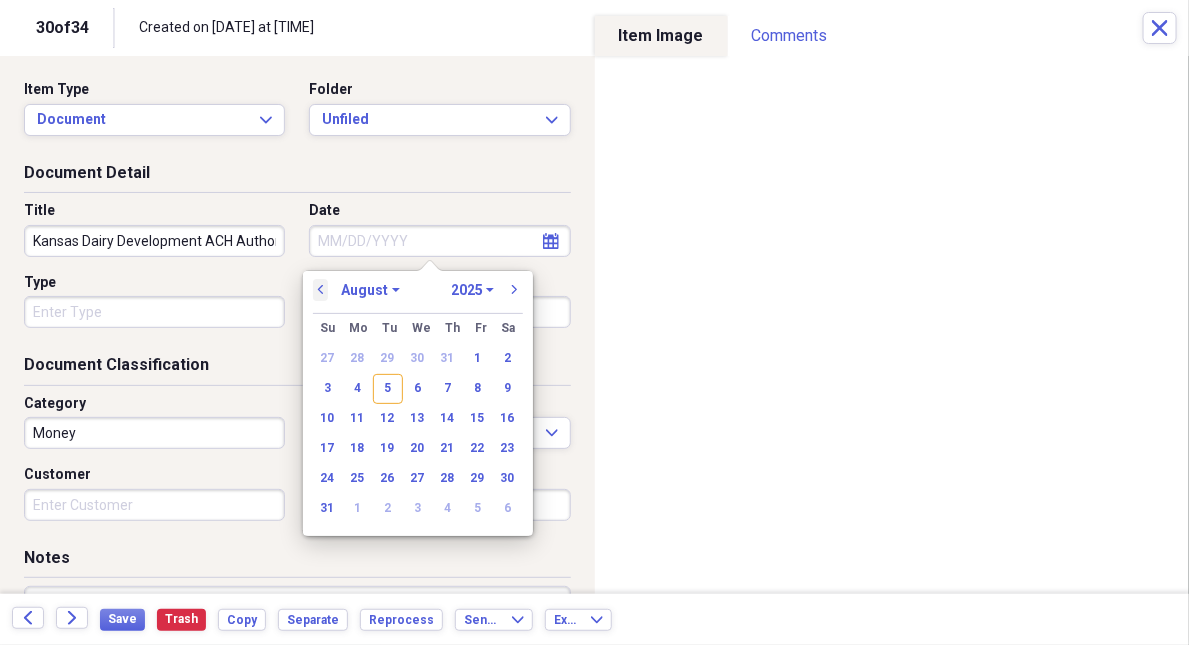 click on "previous" at bounding box center (321, 290) 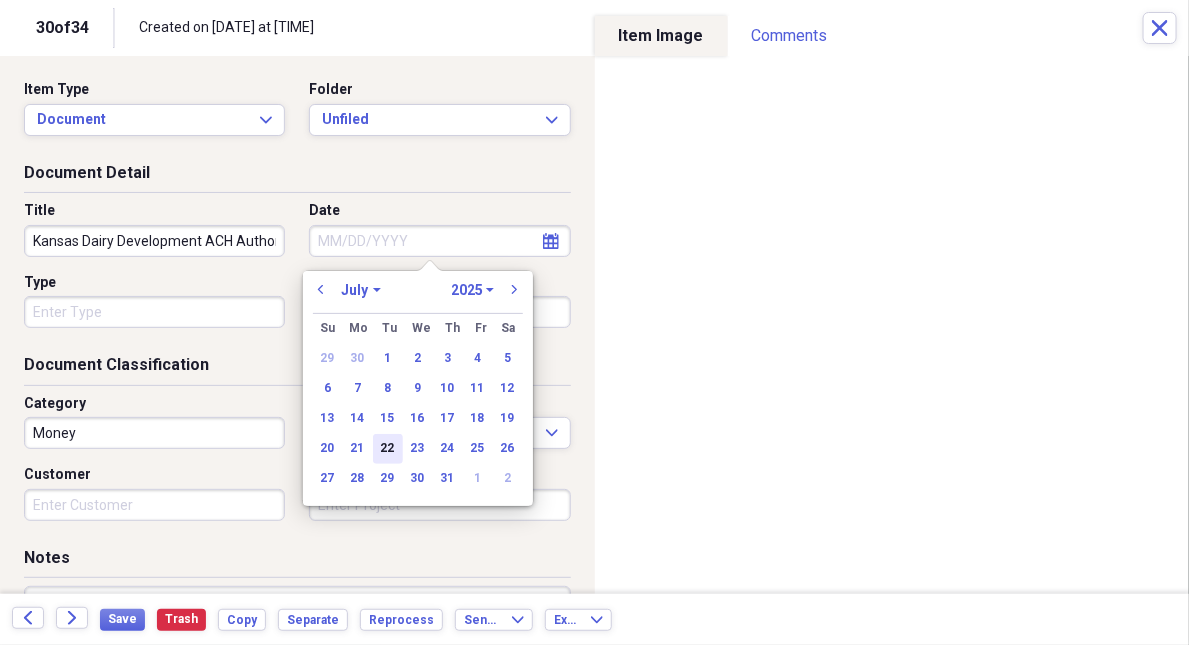 click on "22" at bounding box center (388, 449) 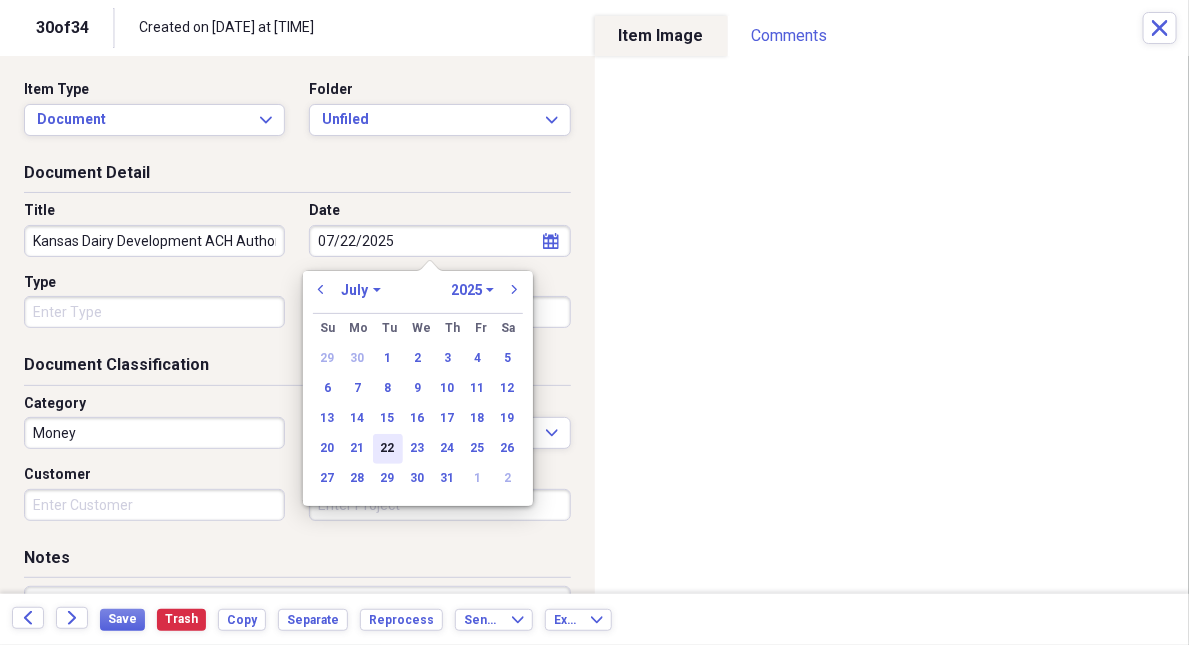 type on "07/22/2025" 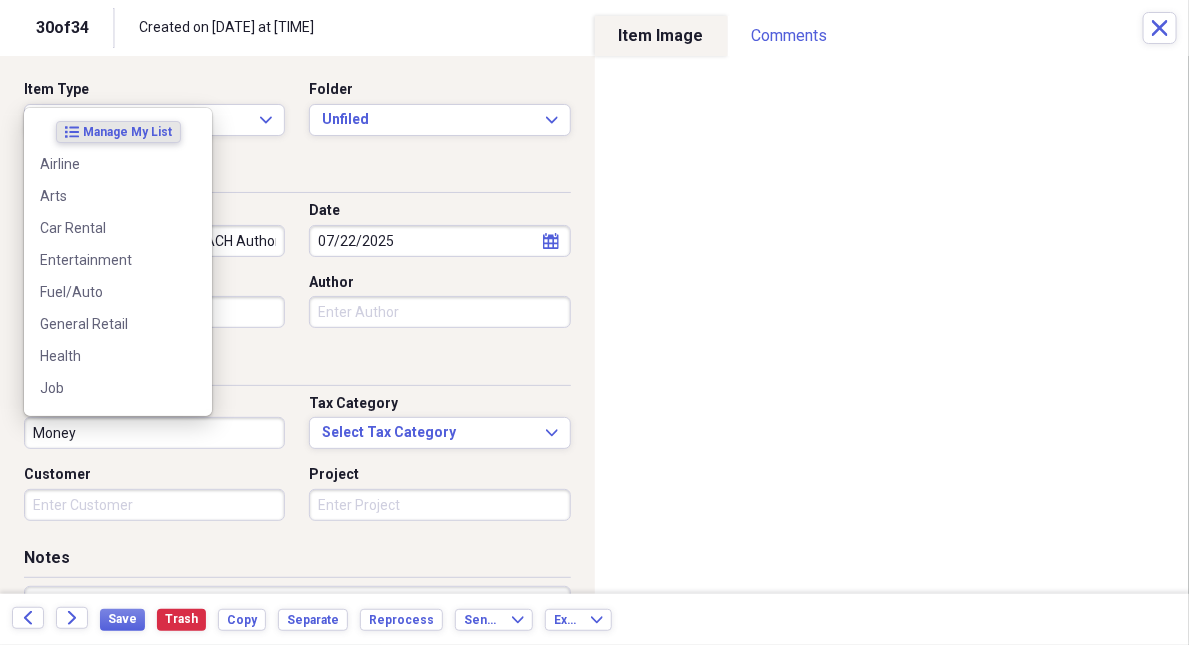 click on "Money" at bounding box center [154, 433] 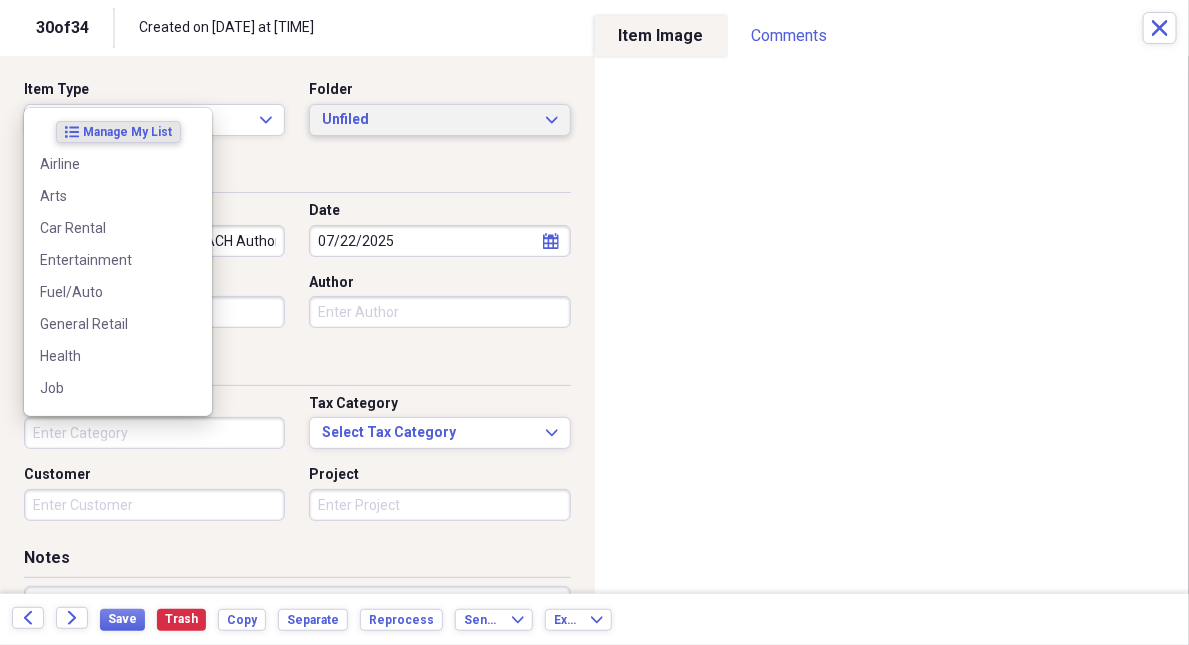 type 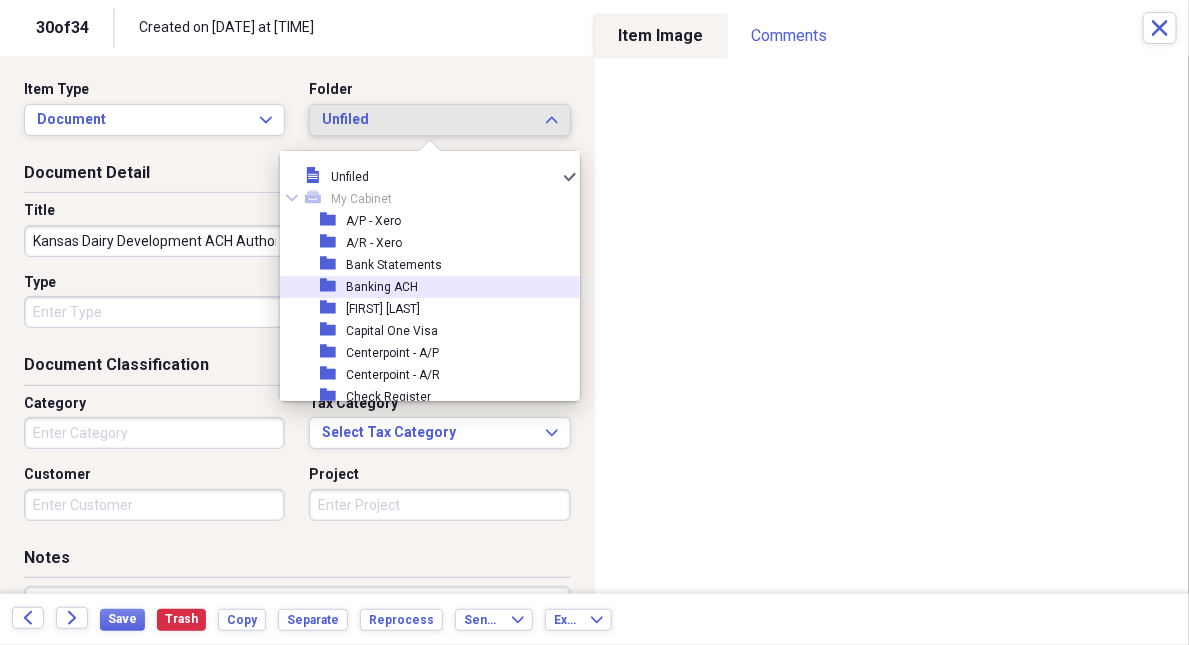 click on "Banking ACH" at bounding box center [382, 287] 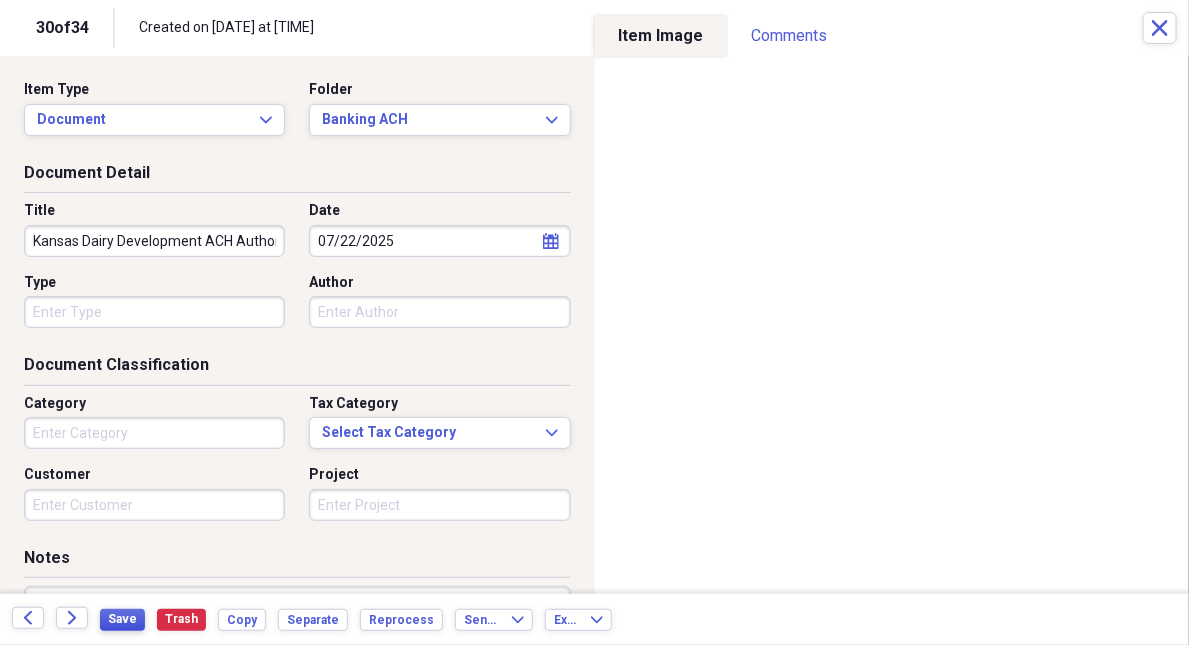 click on "Save" at bounding box center [122, 619] 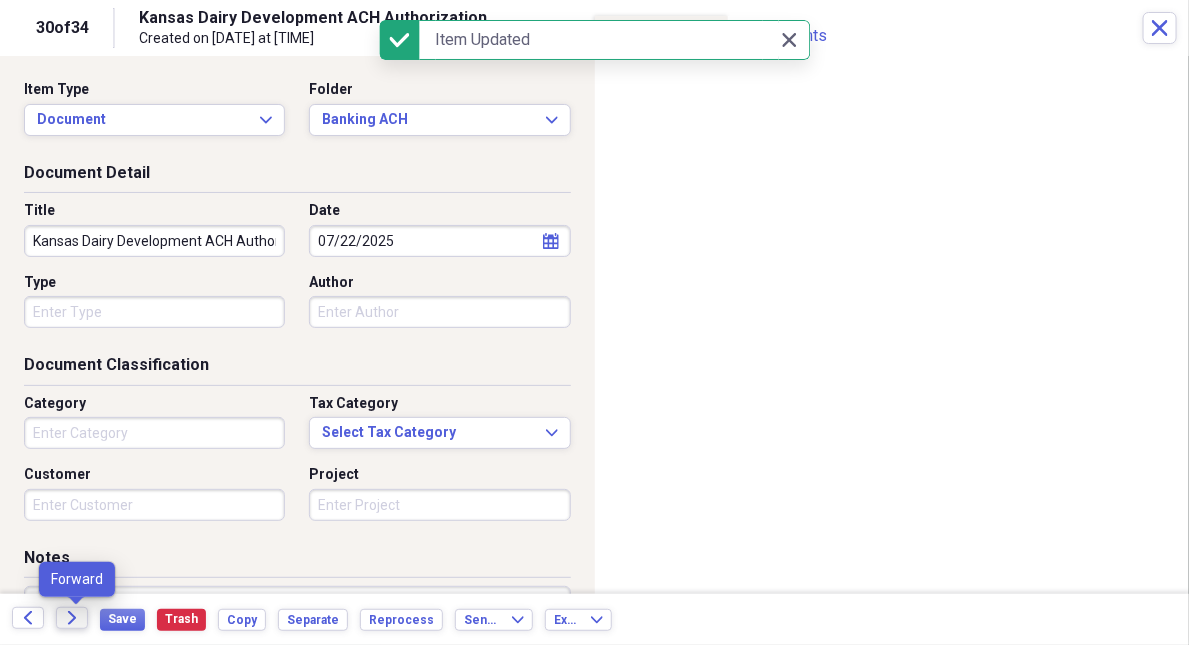 click on "Forward" 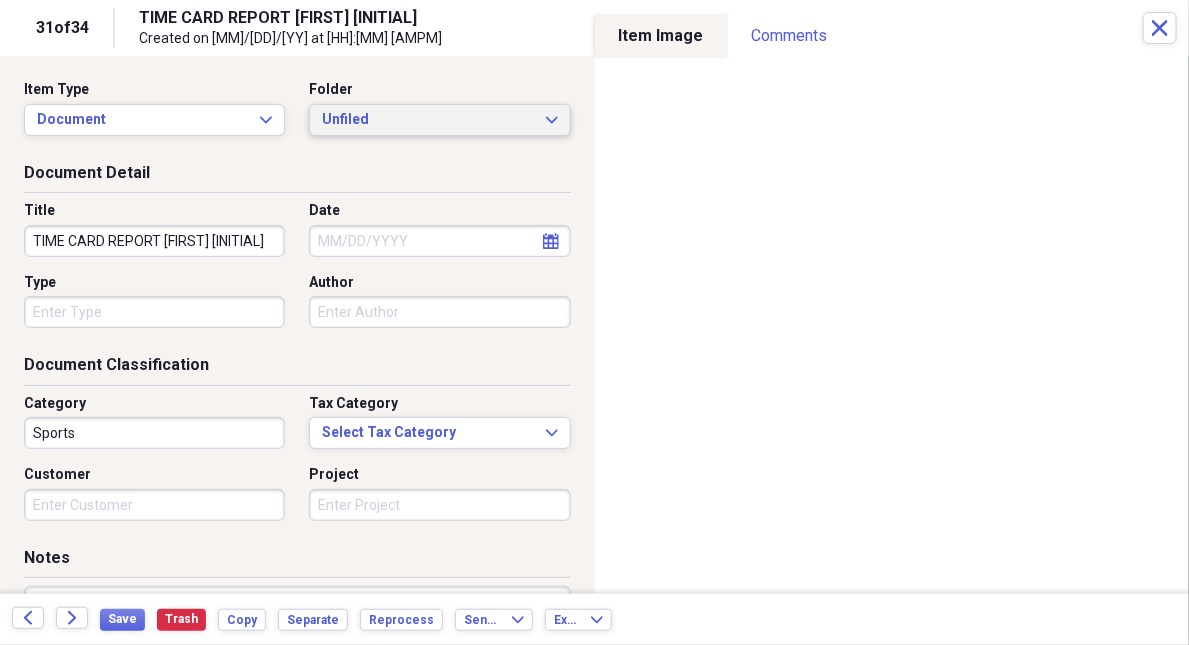 click on "Unfiled" at bounding box center [427, 120] 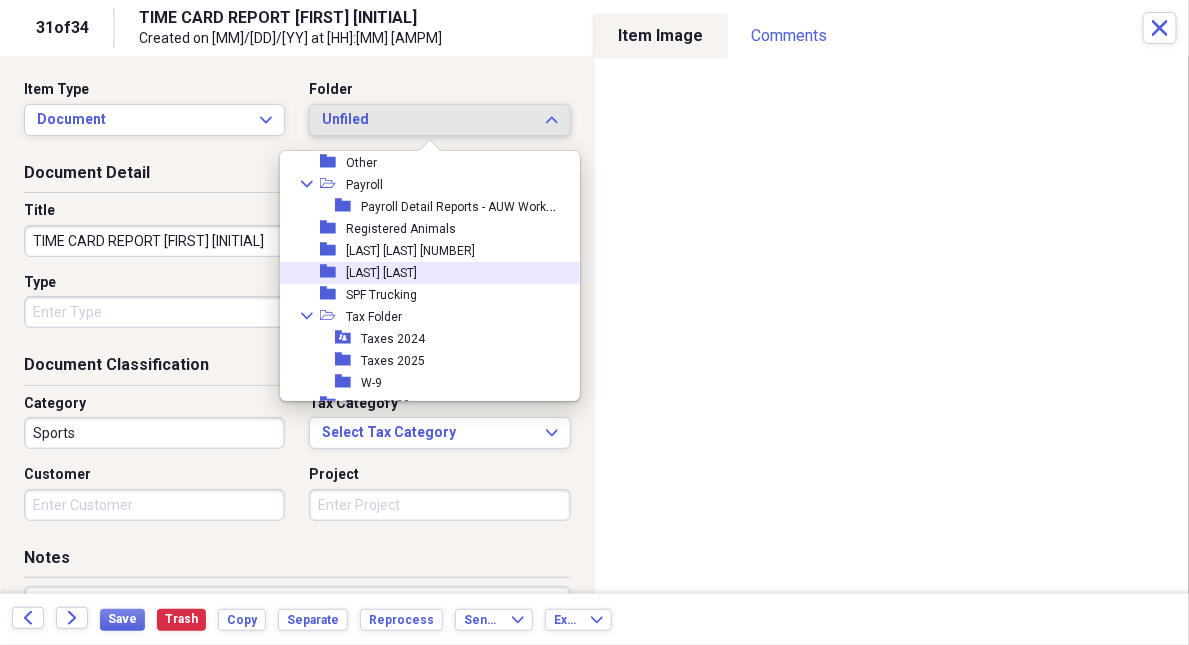 scroll, scrollTop: 752, scrollLeft: 0, axis: vertical 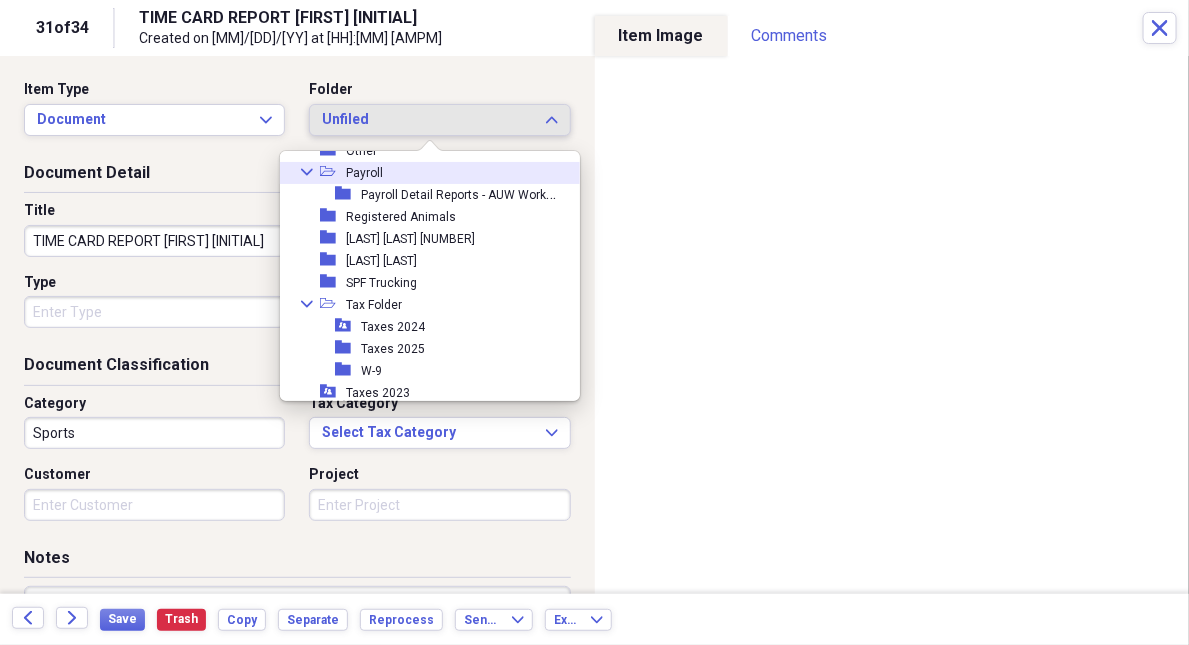 click on "Payroll" at bounding box center (364, 173) 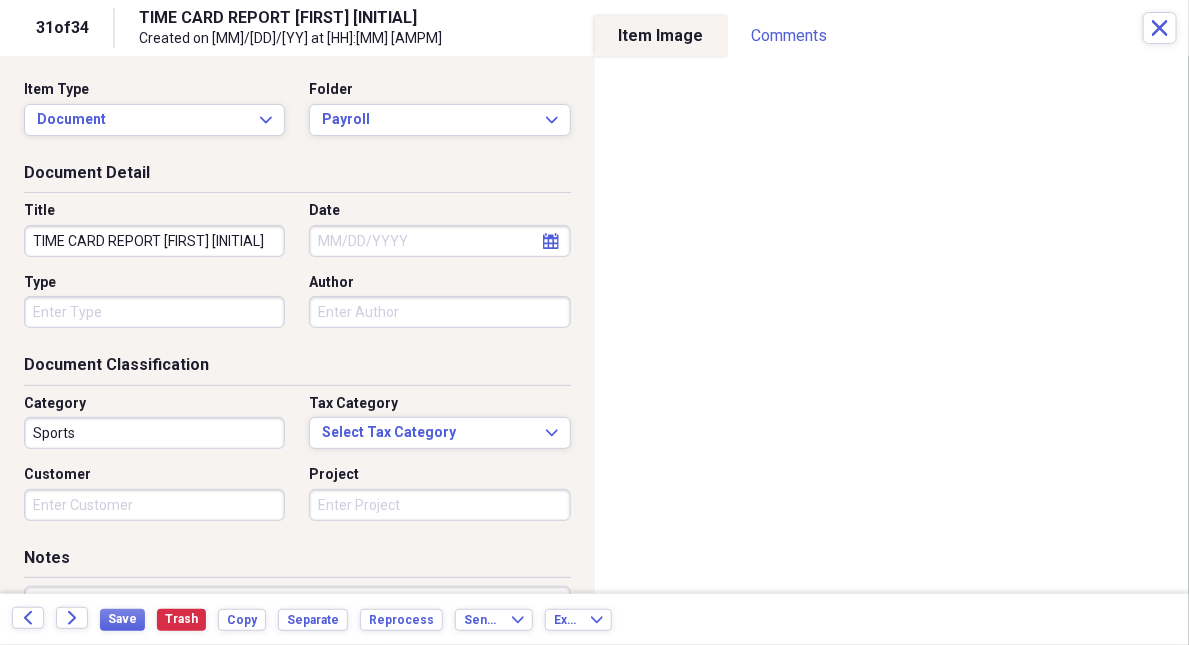 click on "Date" at bounding box center (439, 241) 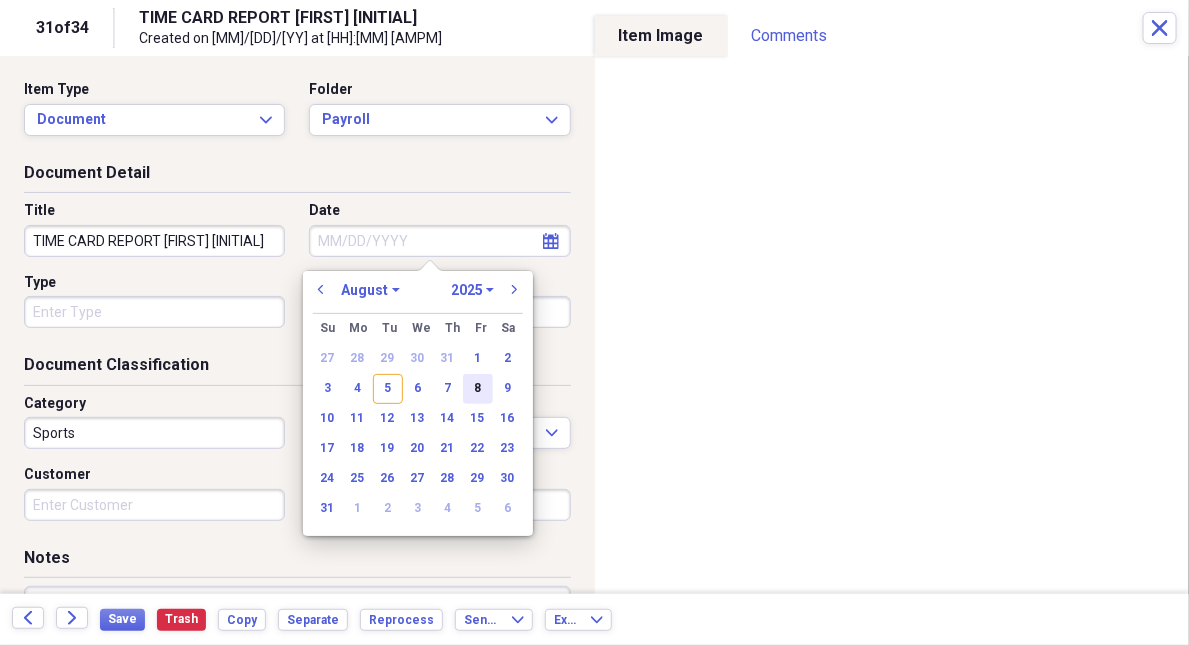 click on "8" at bounding box center [478, 389] 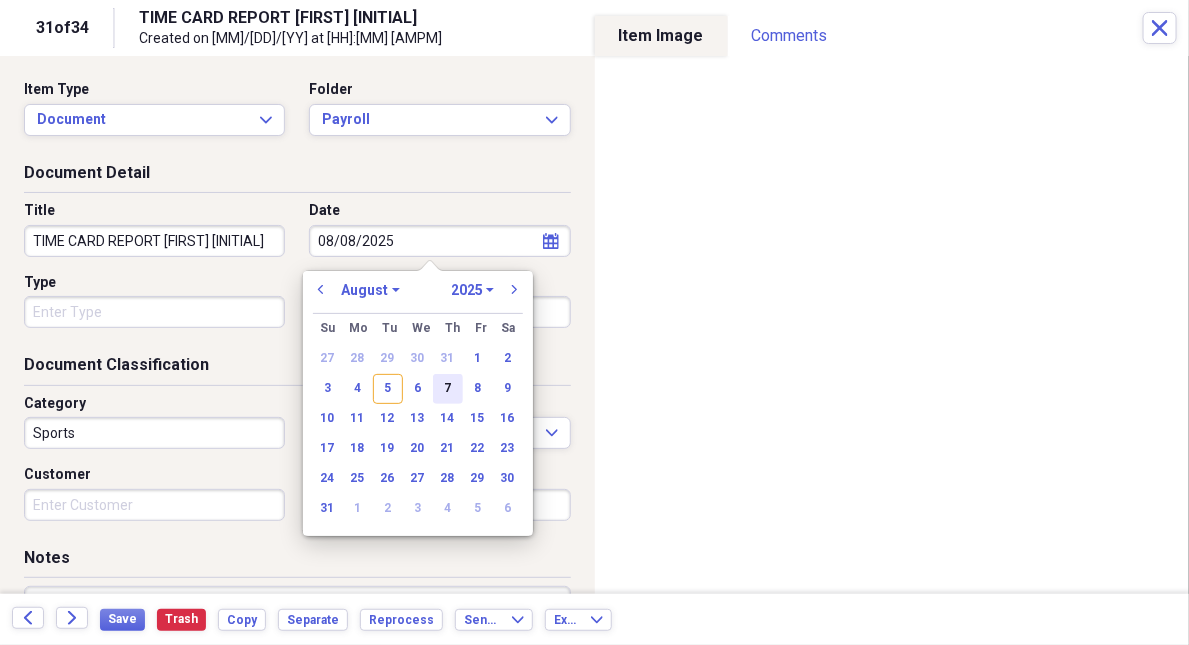 type on "08/08/2025" 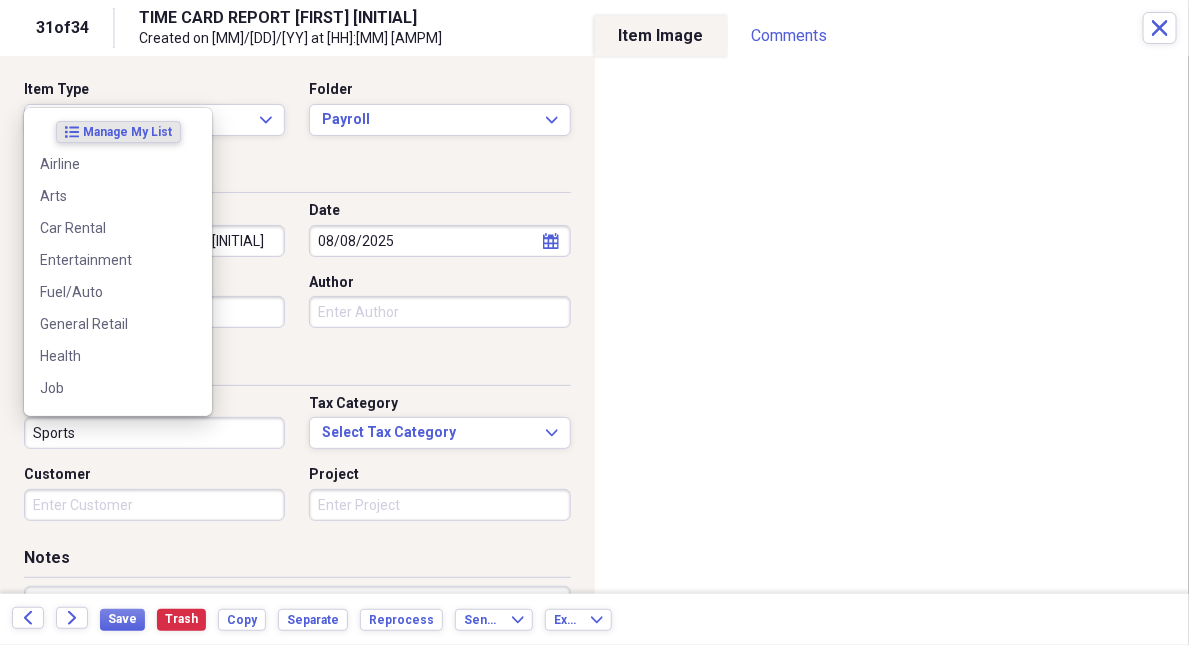 click on "Sports" at bounding box center [154, 433] 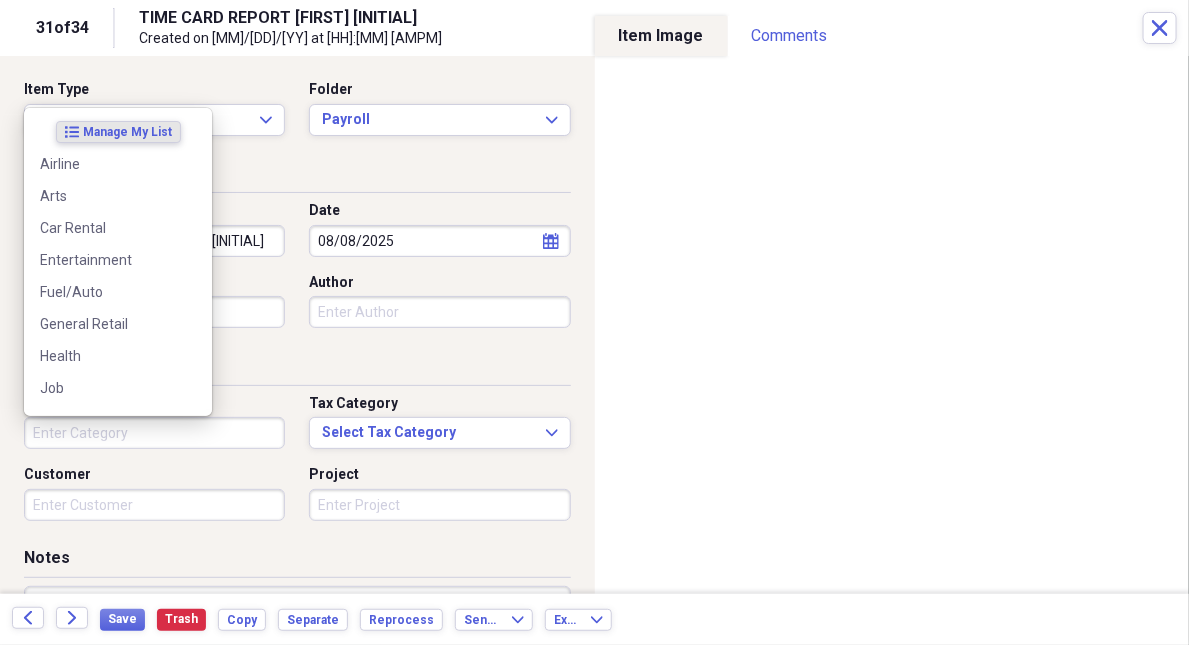 type 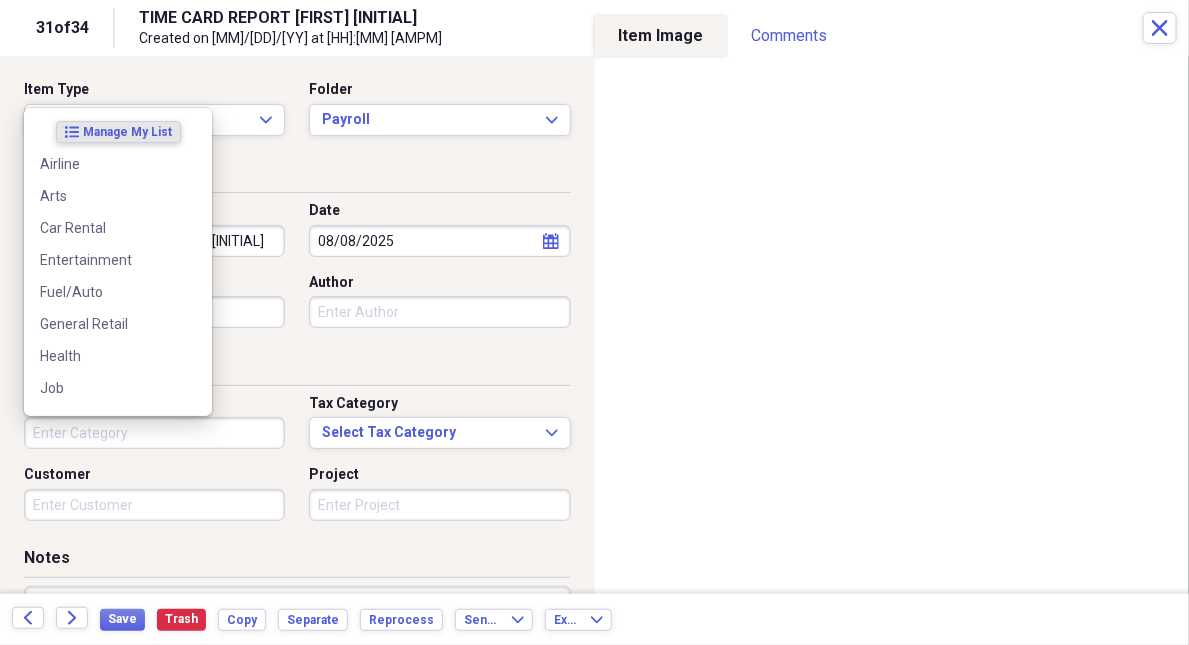 drag, startPoint x: 154, startPoint y: 530, endPoint x: 150, endPoint y: 541, distance: 11.7046995 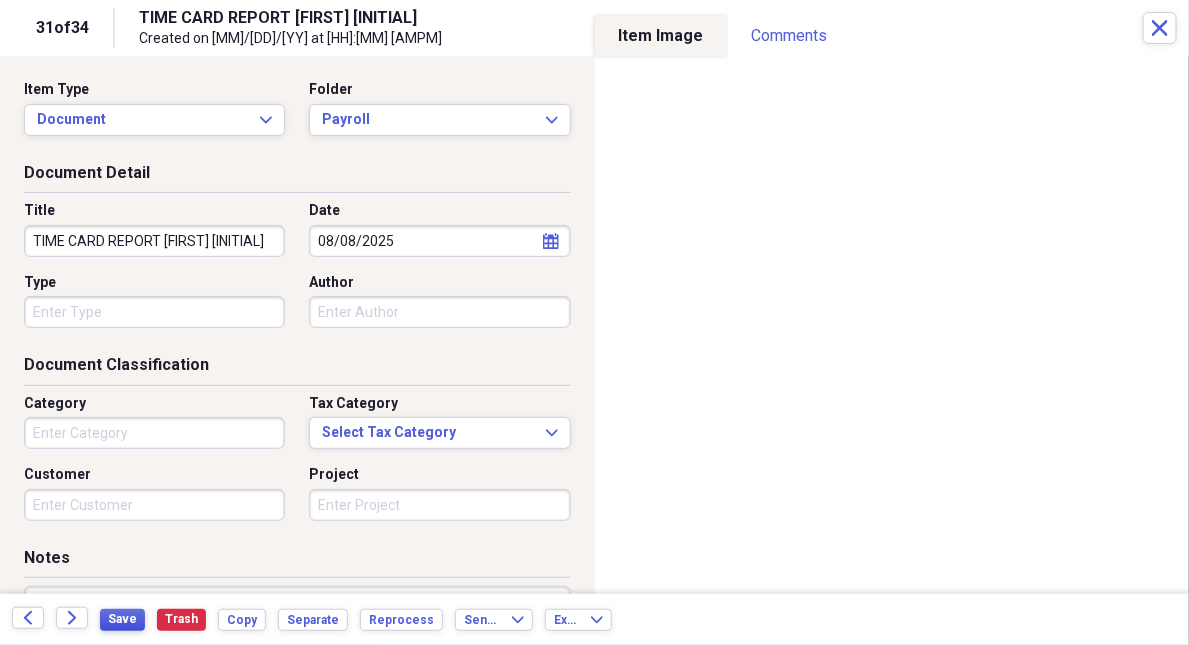 click on "Save" at bounding box center [122, 619] 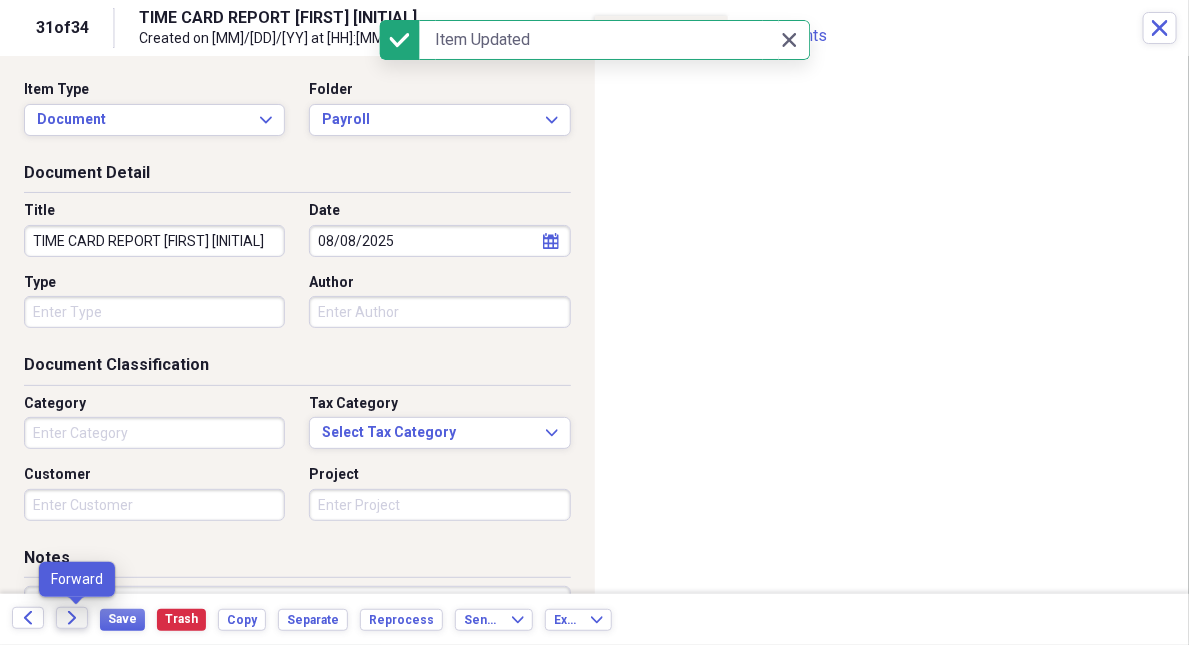 click on "Forward" 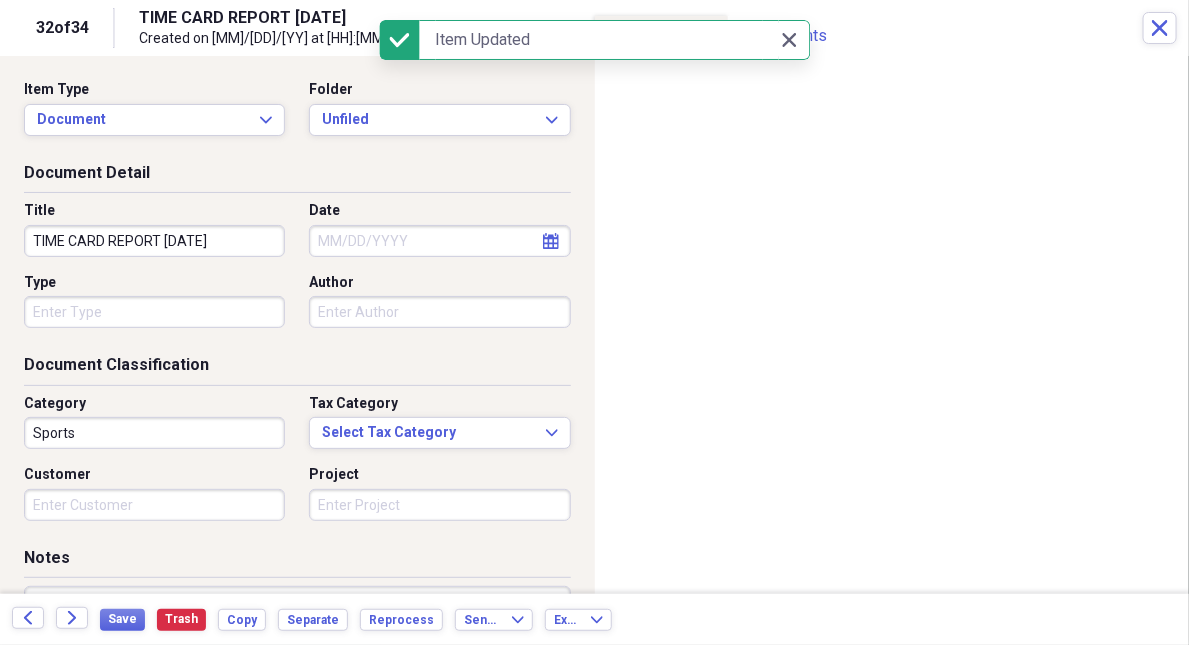 select on "7" 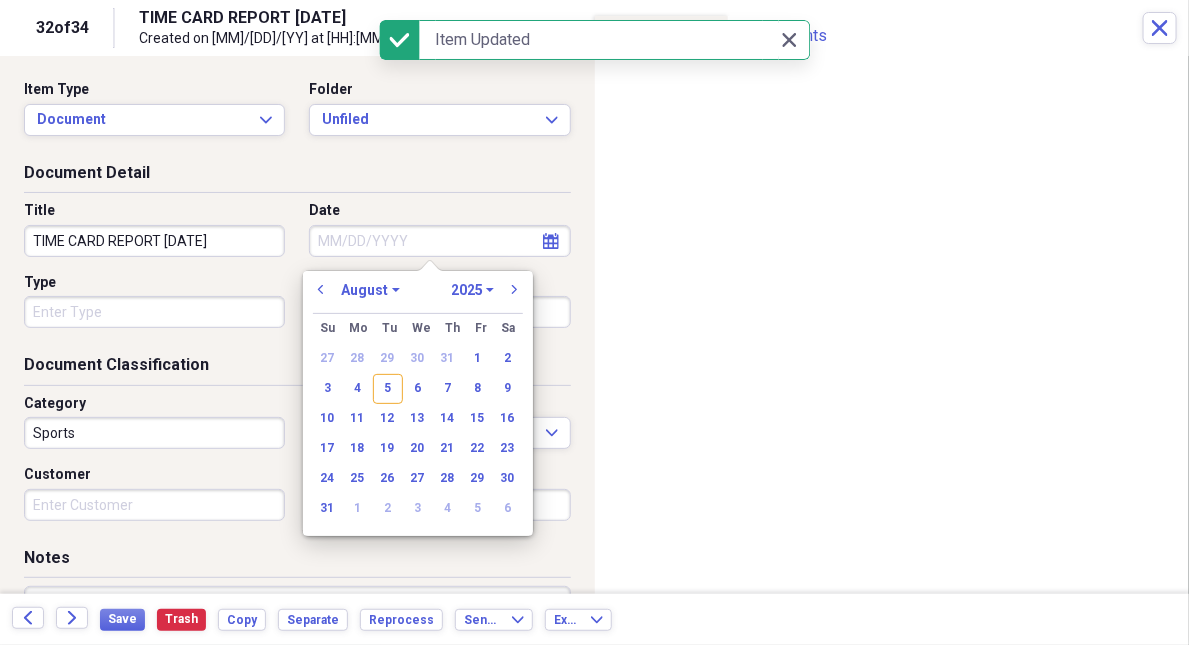 click on "Date" at bounding box center [439, 241] 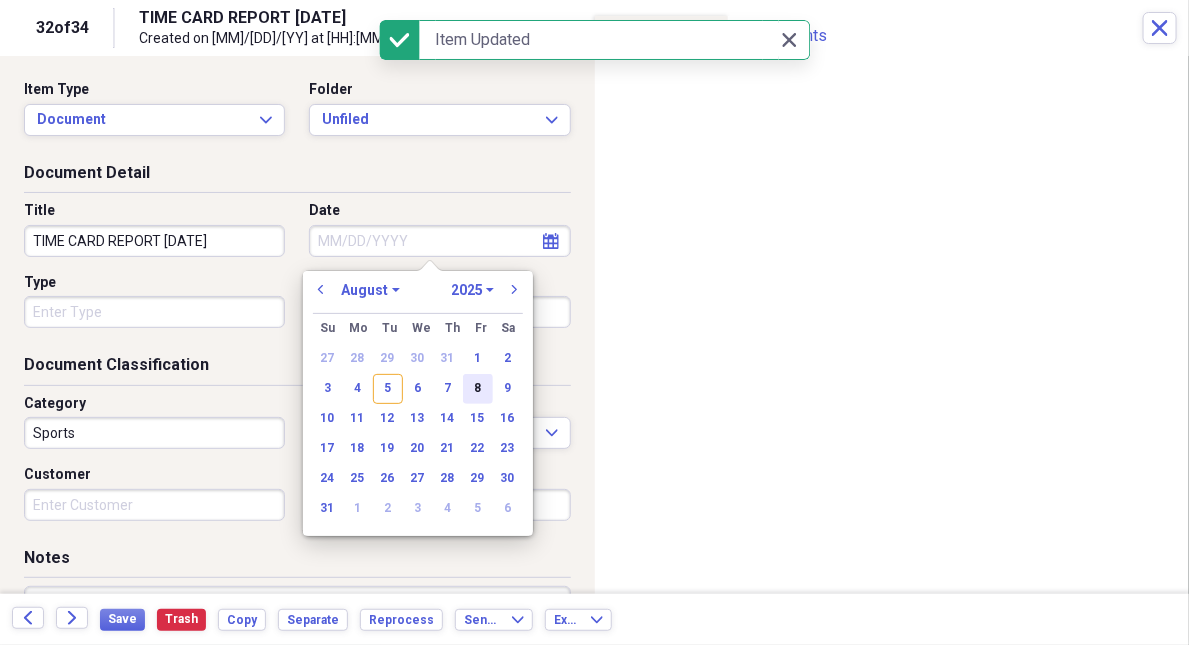 click on "8" at bounding box center [478, 389] 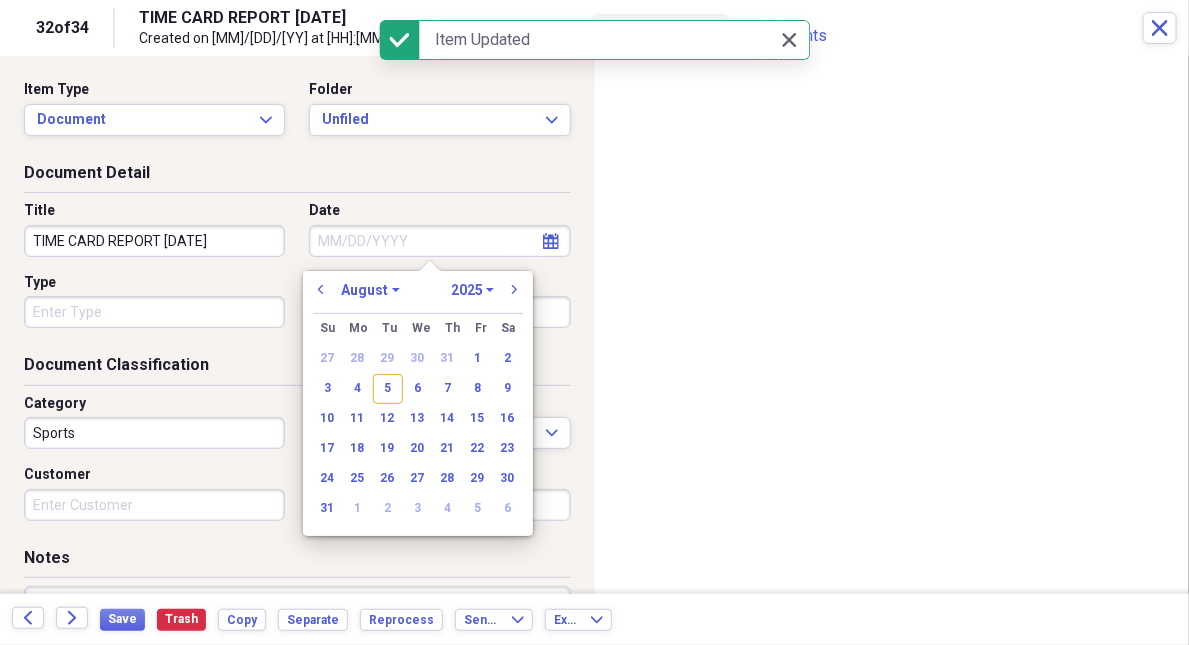 type on "08/08/2025" 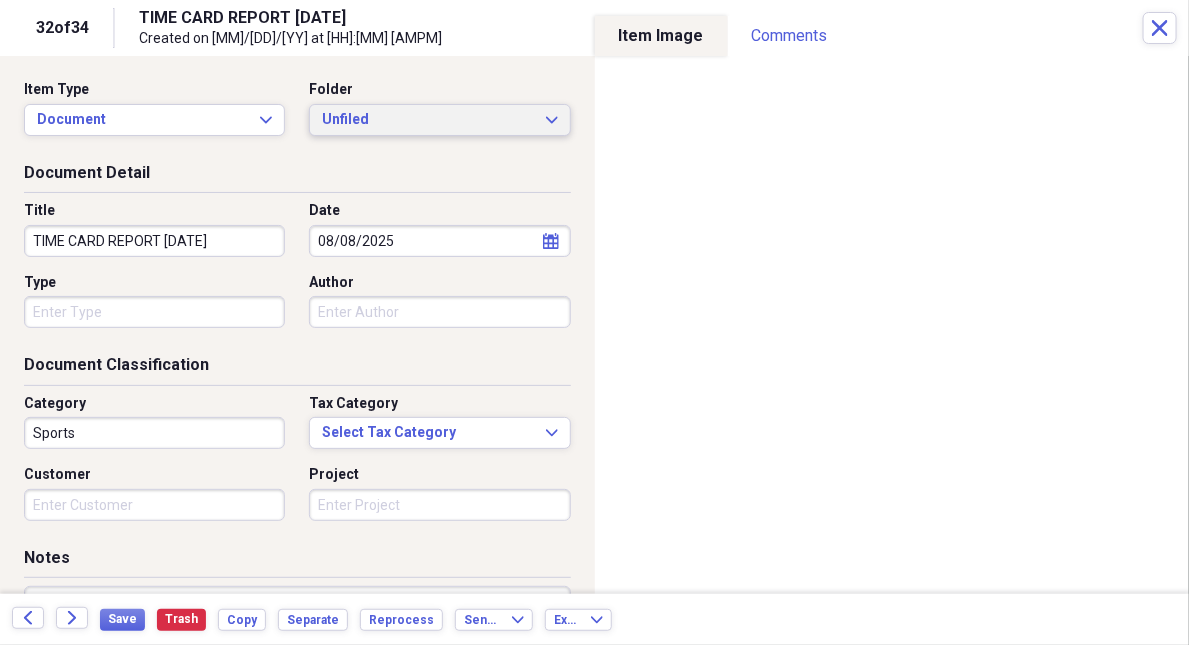 click on "Unfiled" at bounding box center (427, 120) 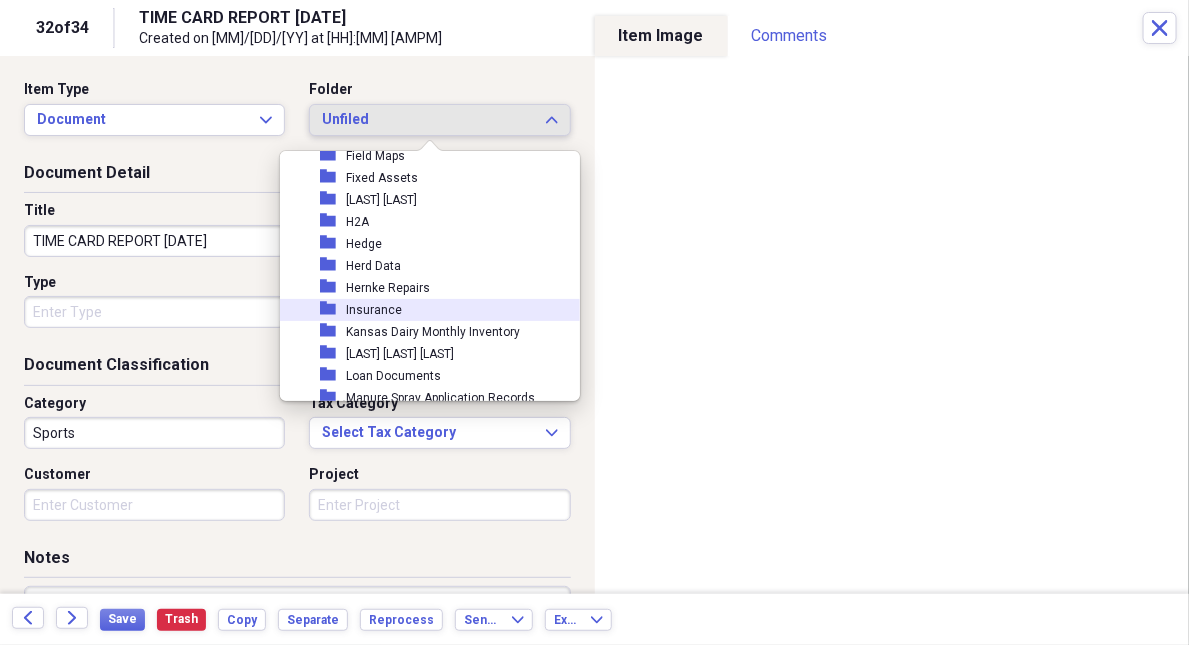 scroll, scrollTop: 545, scrollLeft: 0, axis: vertical 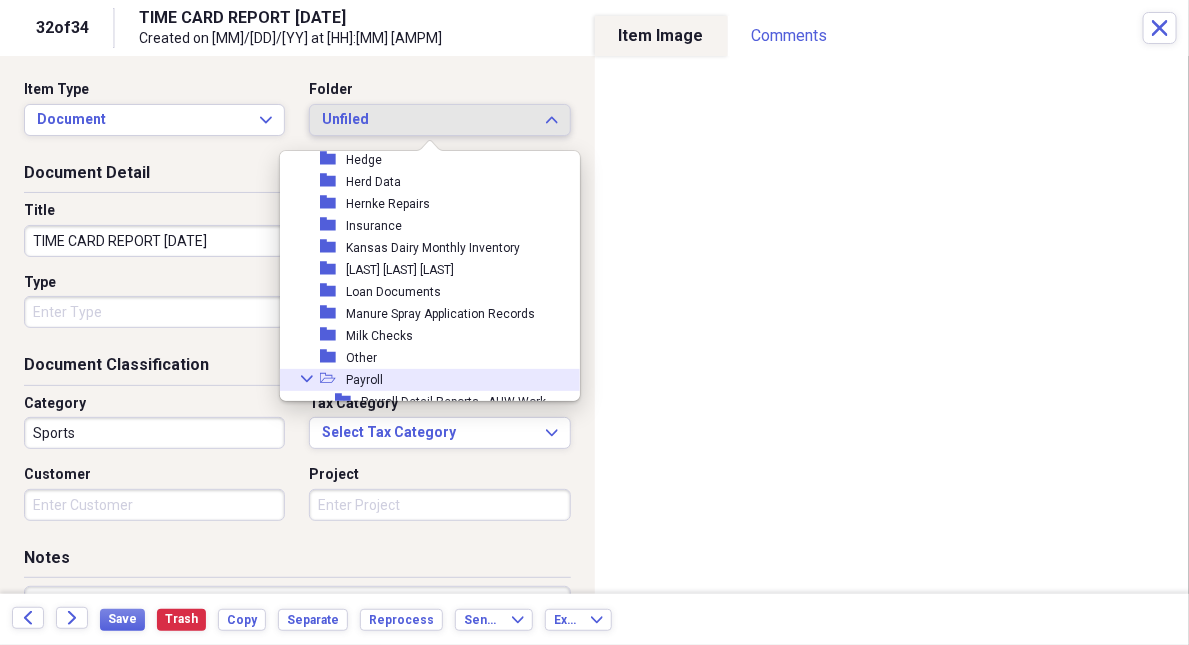 click on "Payroll" at bounding box center [364, 380] 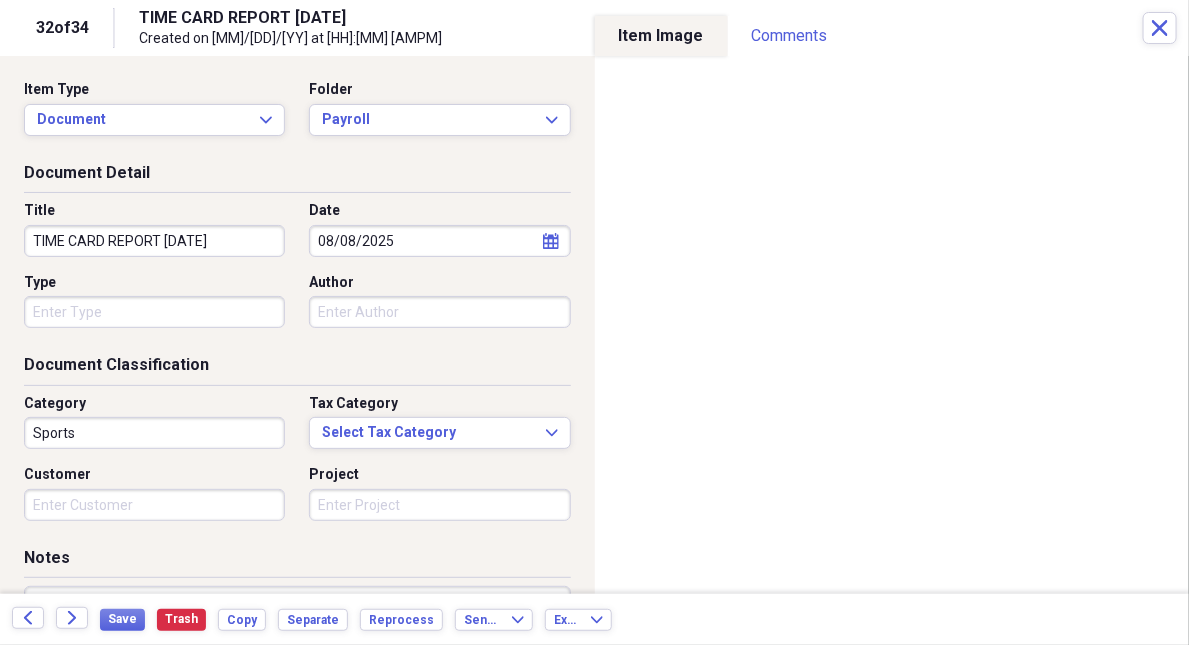 click on "Sports" at bounding box center (154, 433) 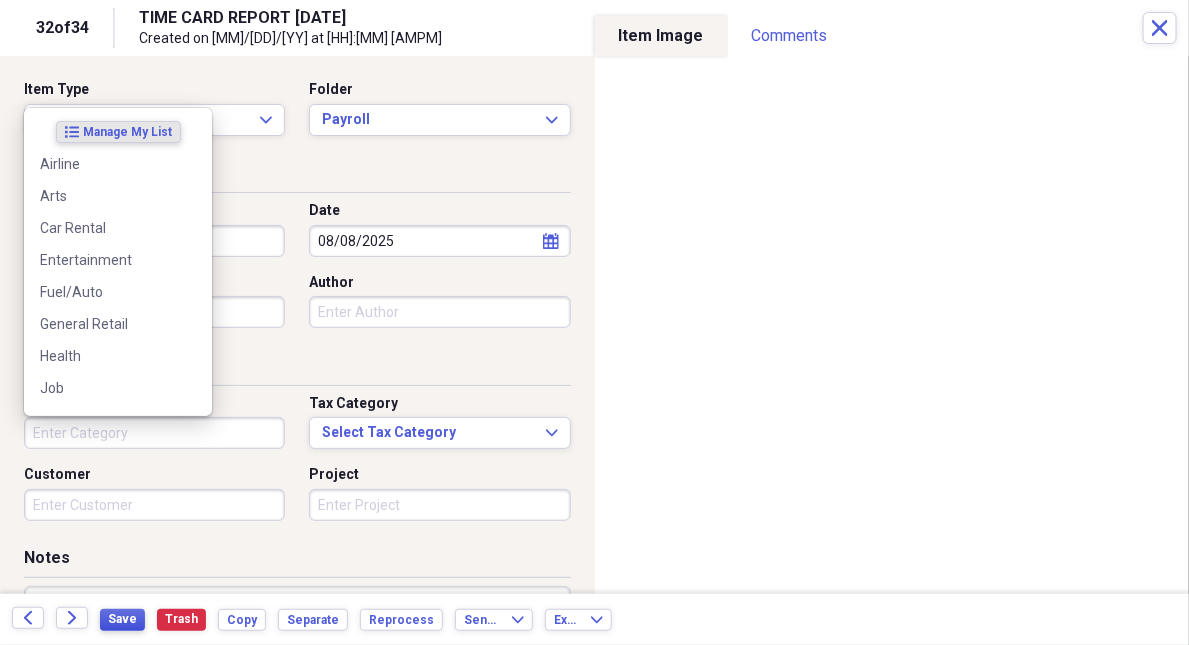 type 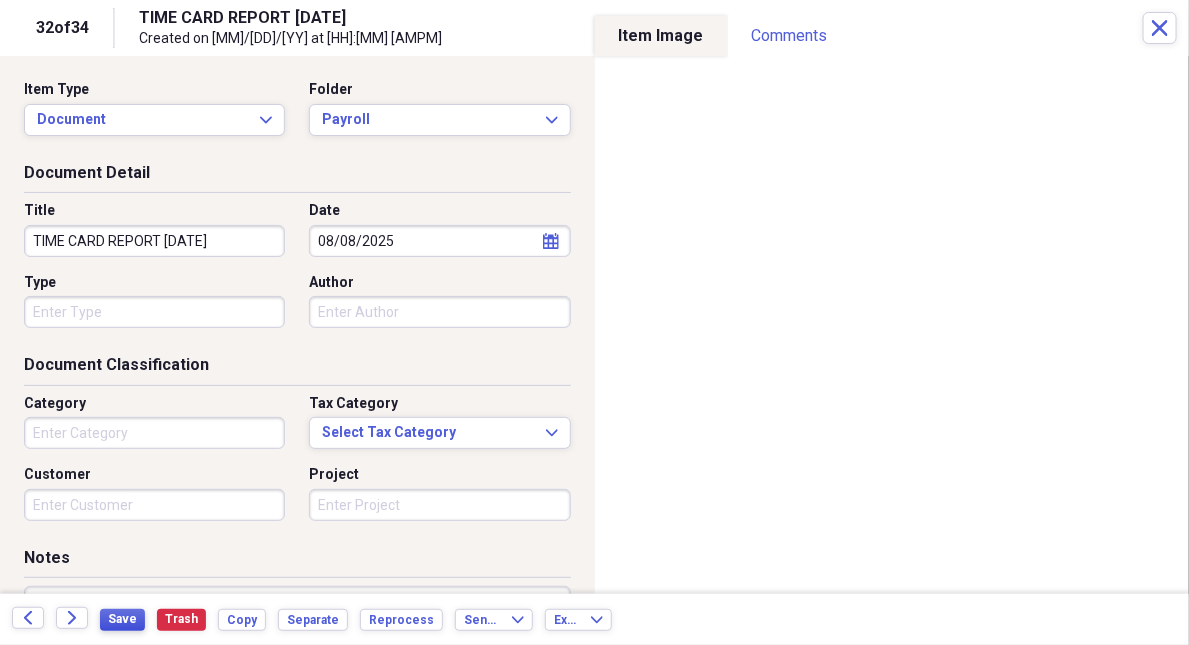 click on "Save" at bounding box center (122, 619) 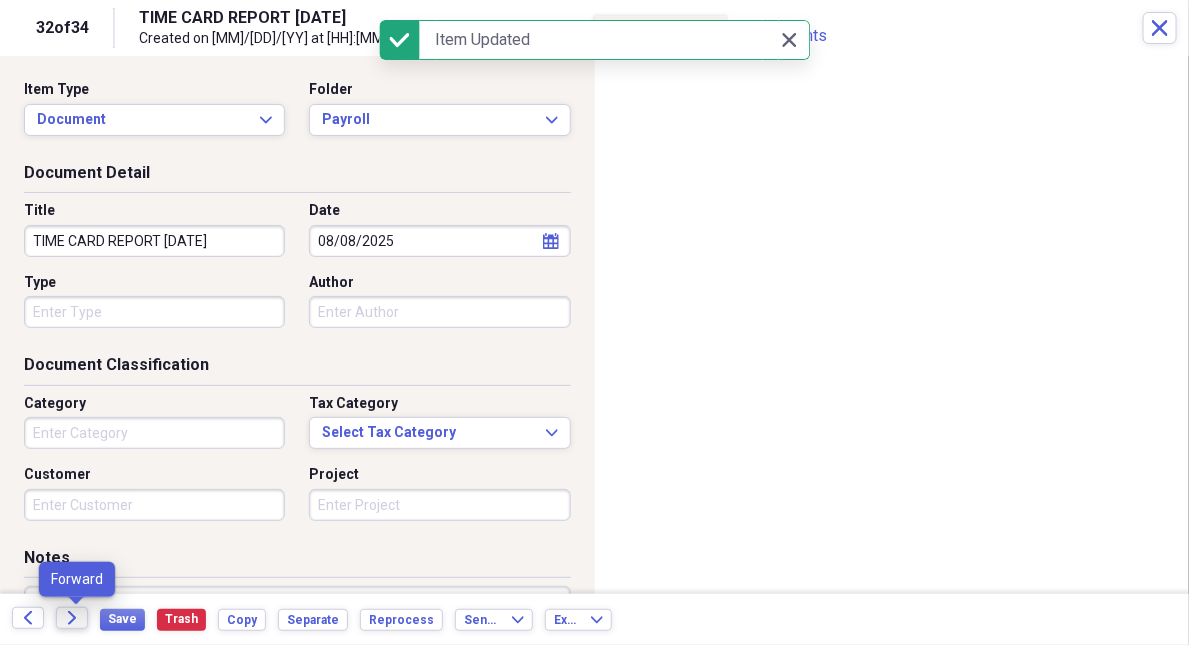 click 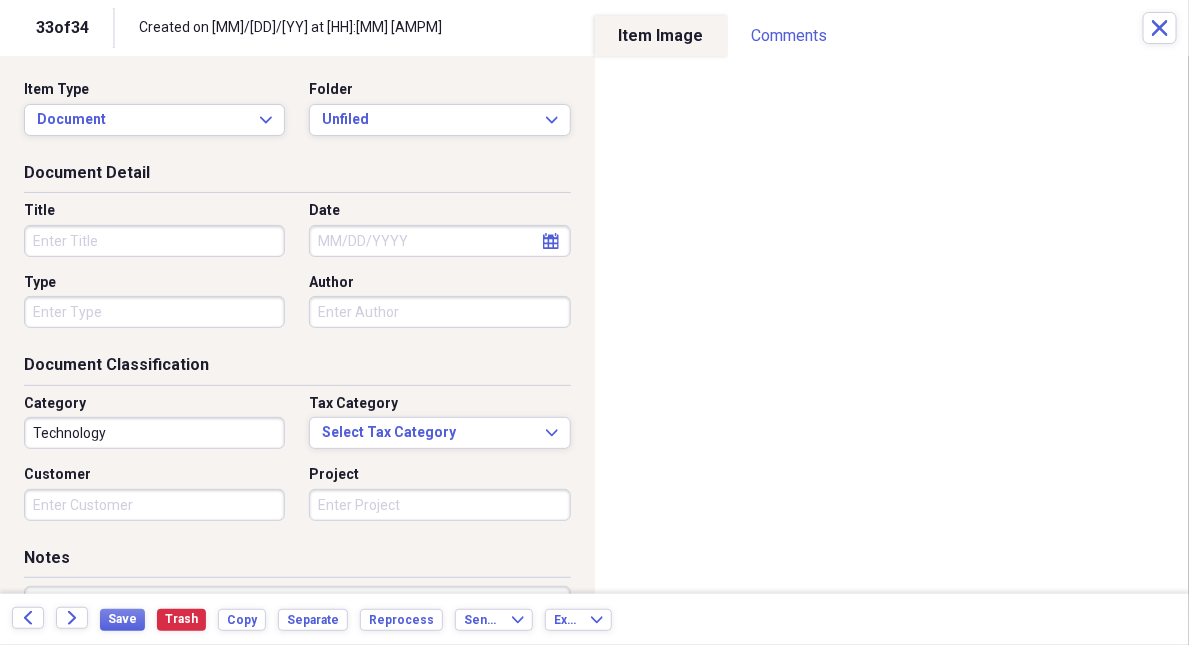 click on "Title" at bounding box center [154, 241] 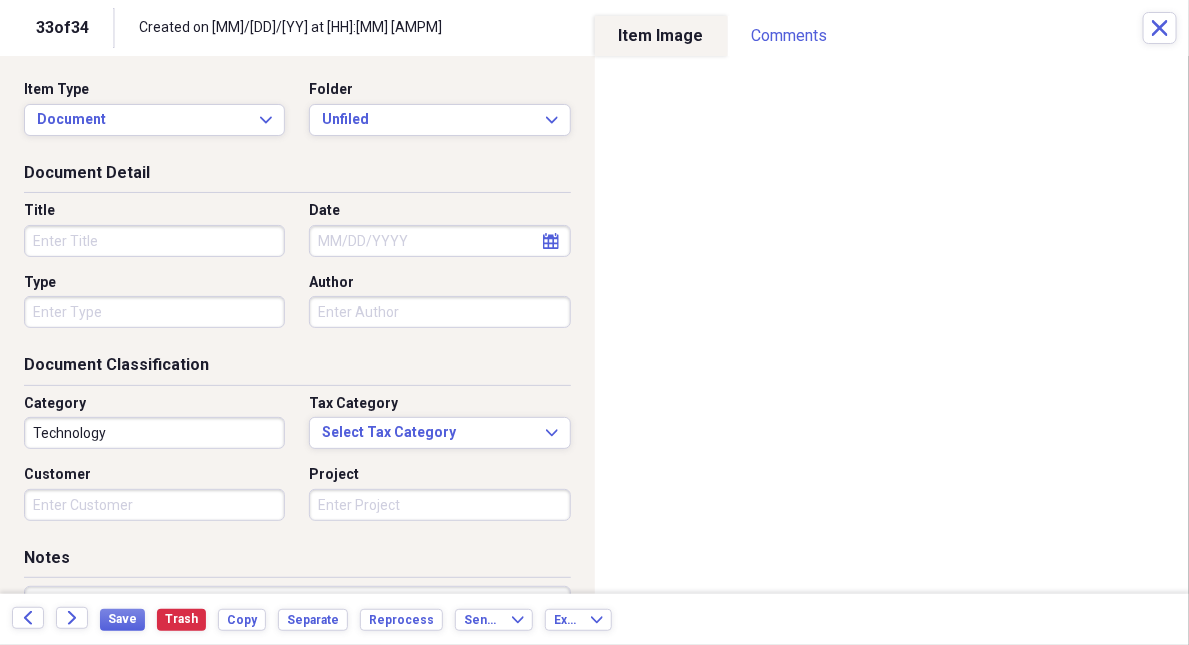 click on "Title" at bounding box center [154, 241] 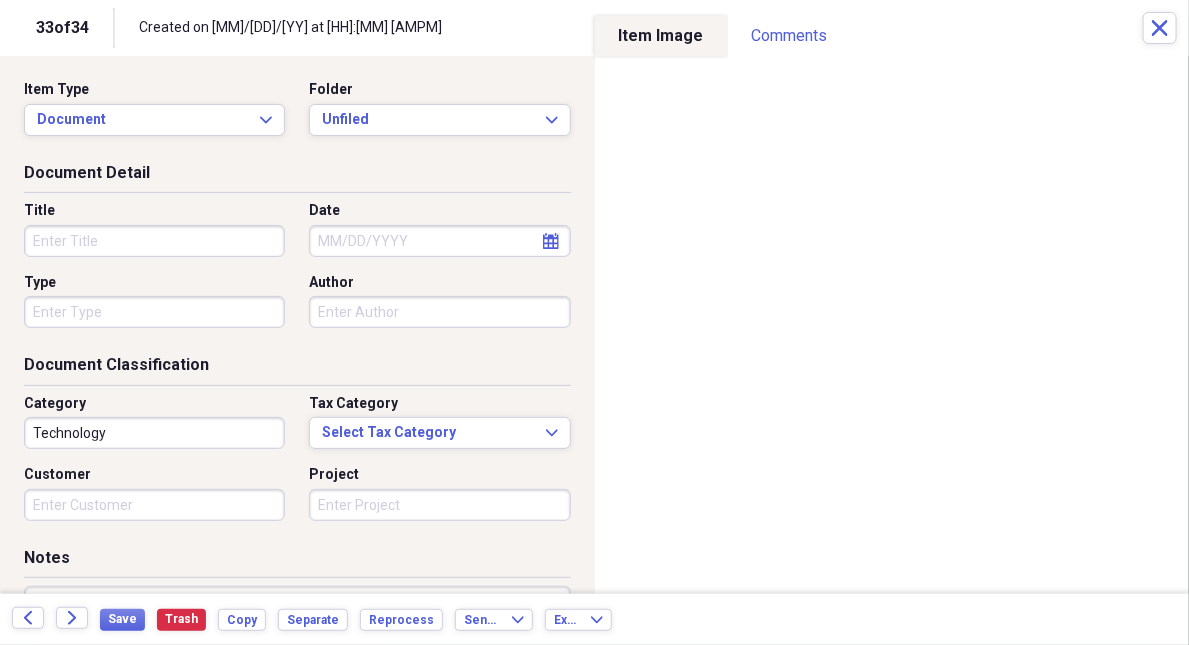 type on "O" 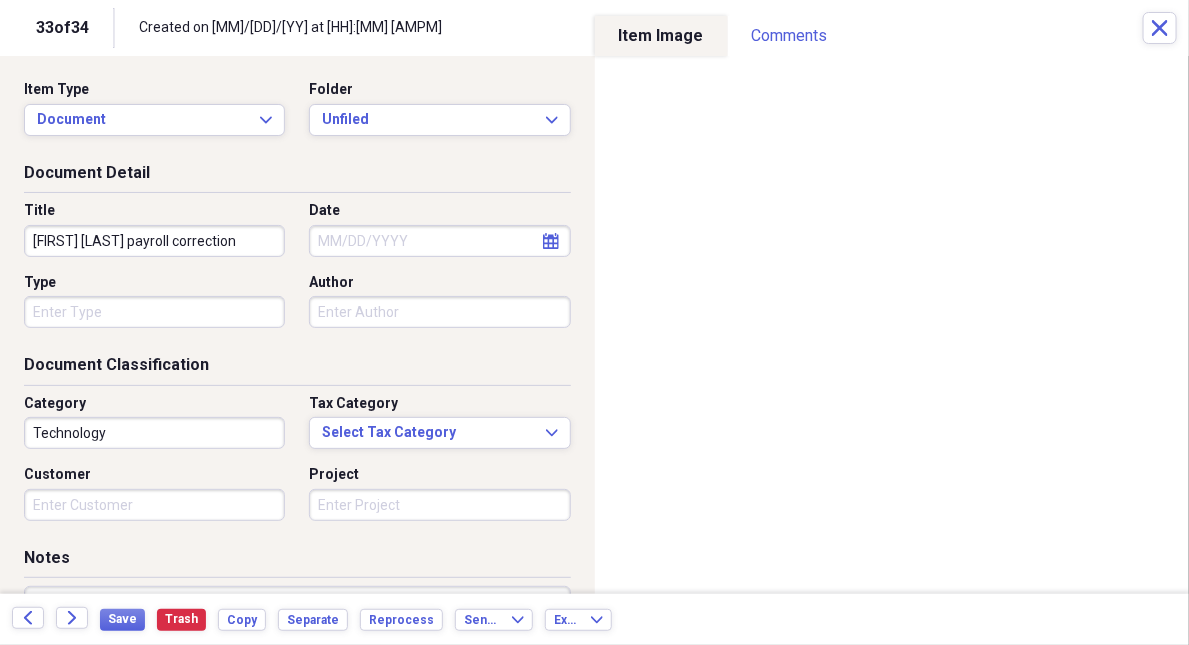 type on "[FIRST] [LAST] payroll correction" 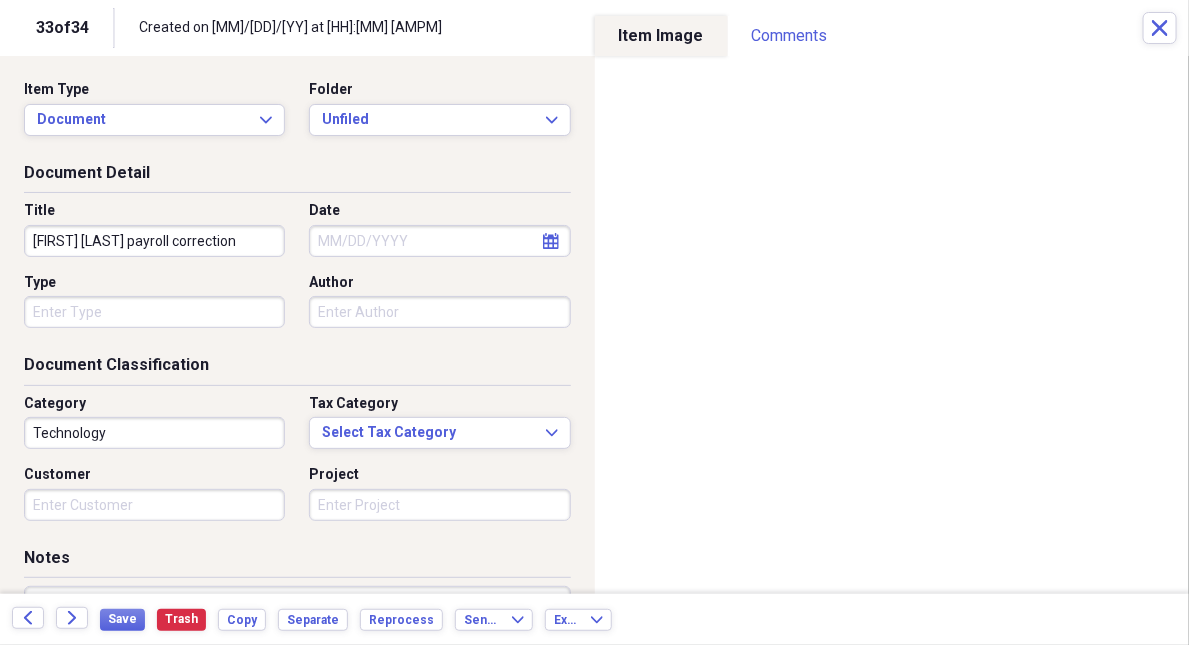 click on "Date" at bounding box center (439, 241) 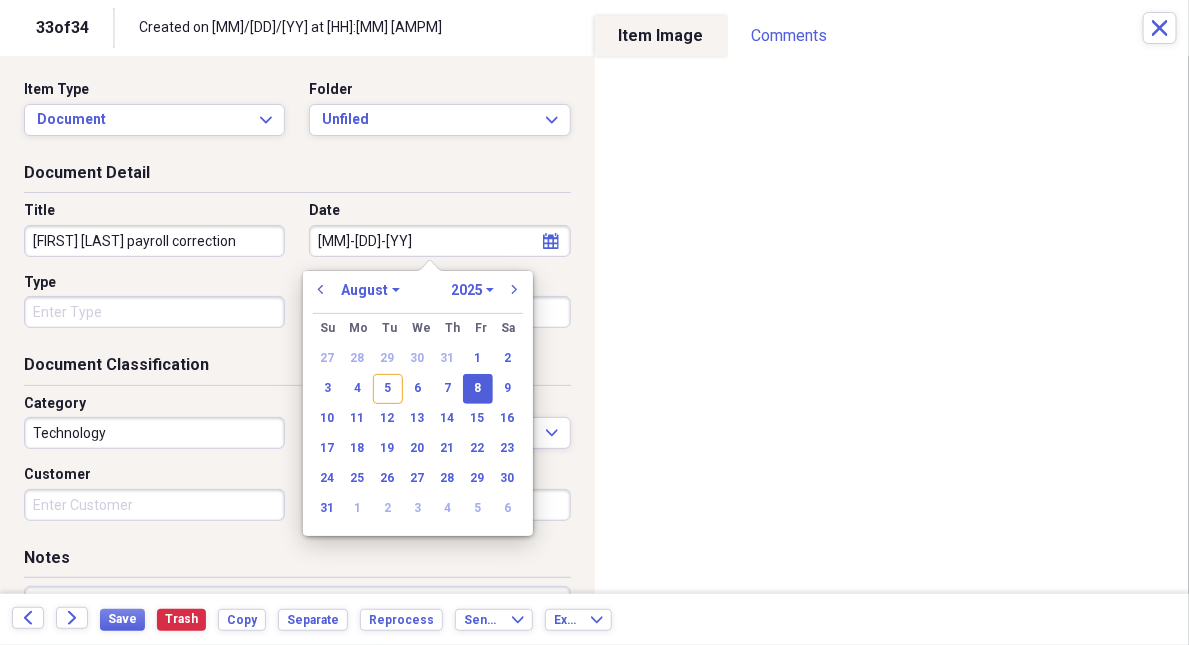 type on "08/08/2025" 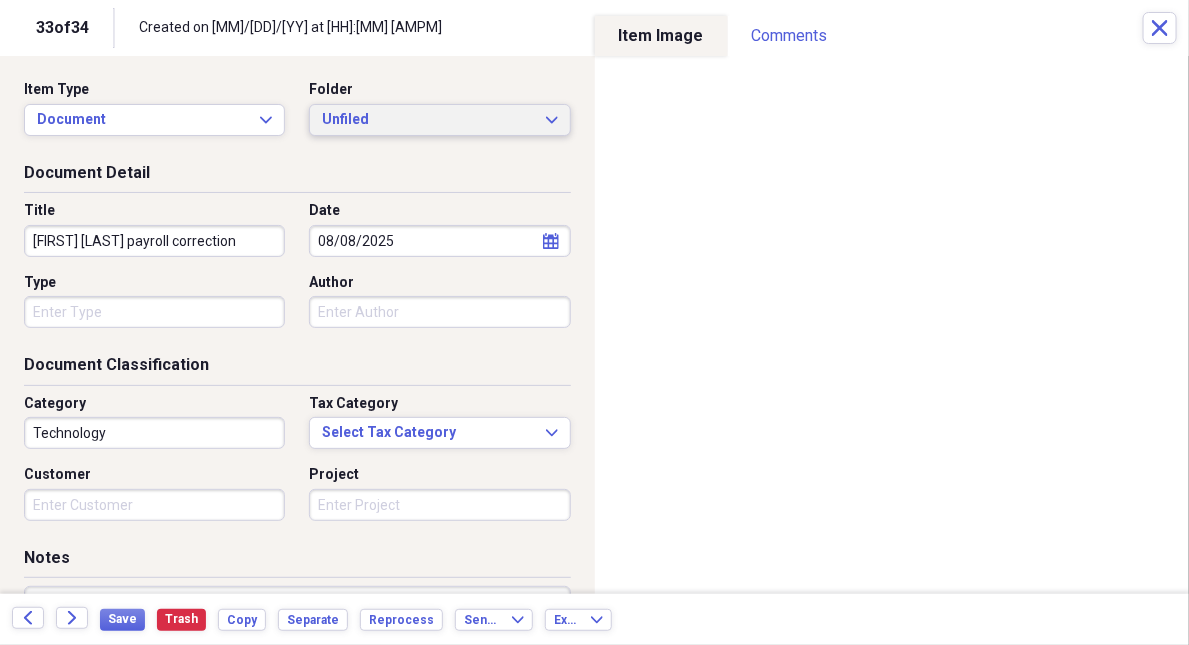 click on "Unfiled" at bounding box center [427, 120] 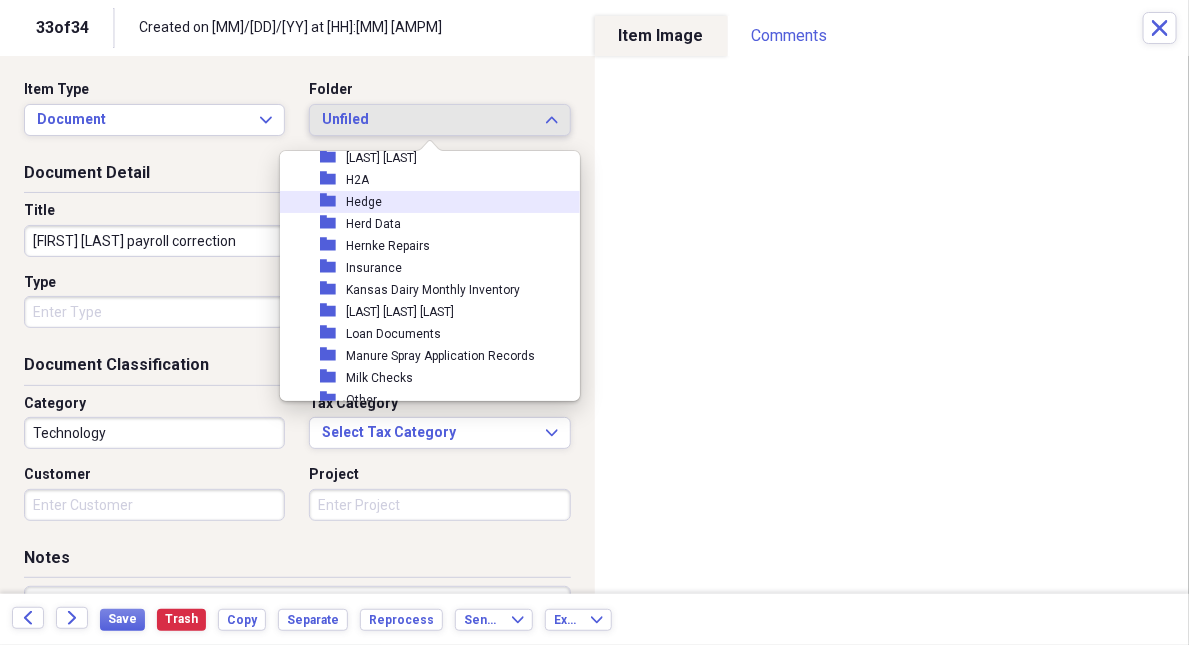 scroll, scrollTop: 636, scrollLeft: 0, axis: vertical 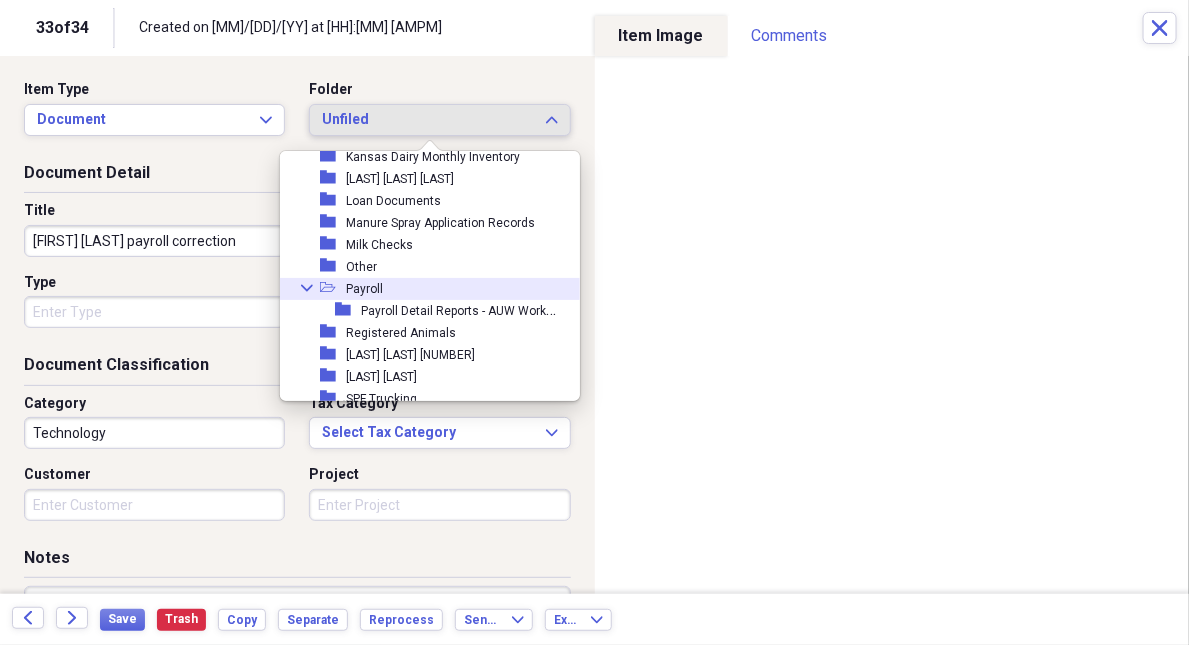 click on "Payroll" at bounding box center [364, 289] 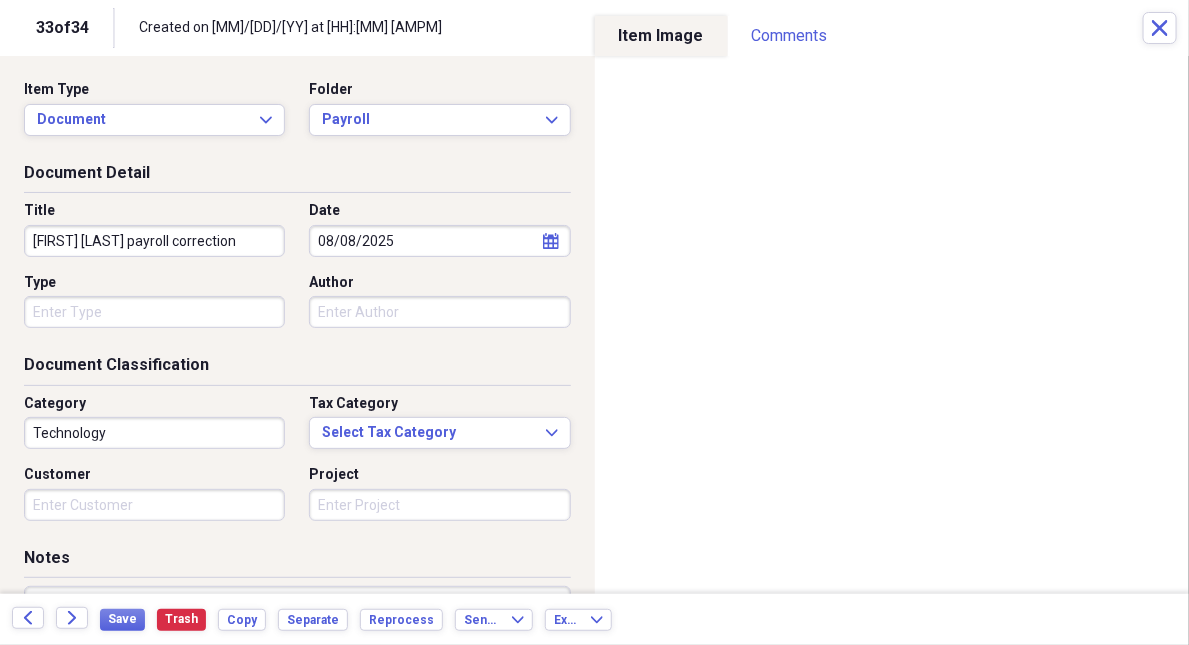 click on "Category Technology" at bounding box center (160, 422) 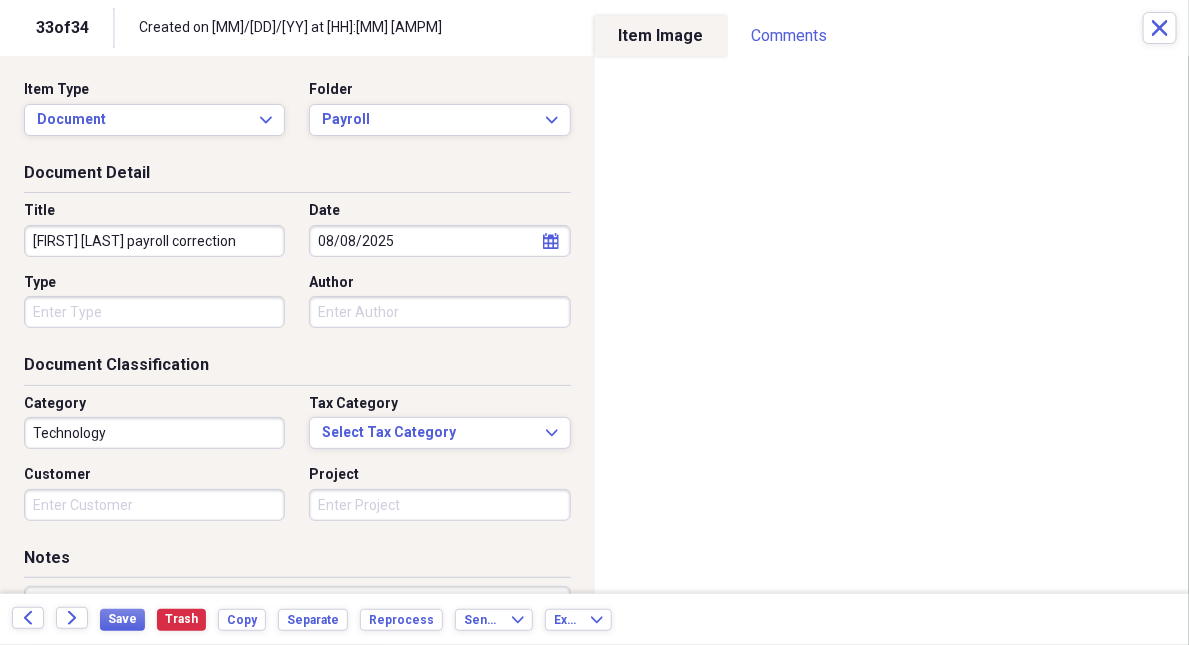 click on "Technology" at bounding box center [154, 433] 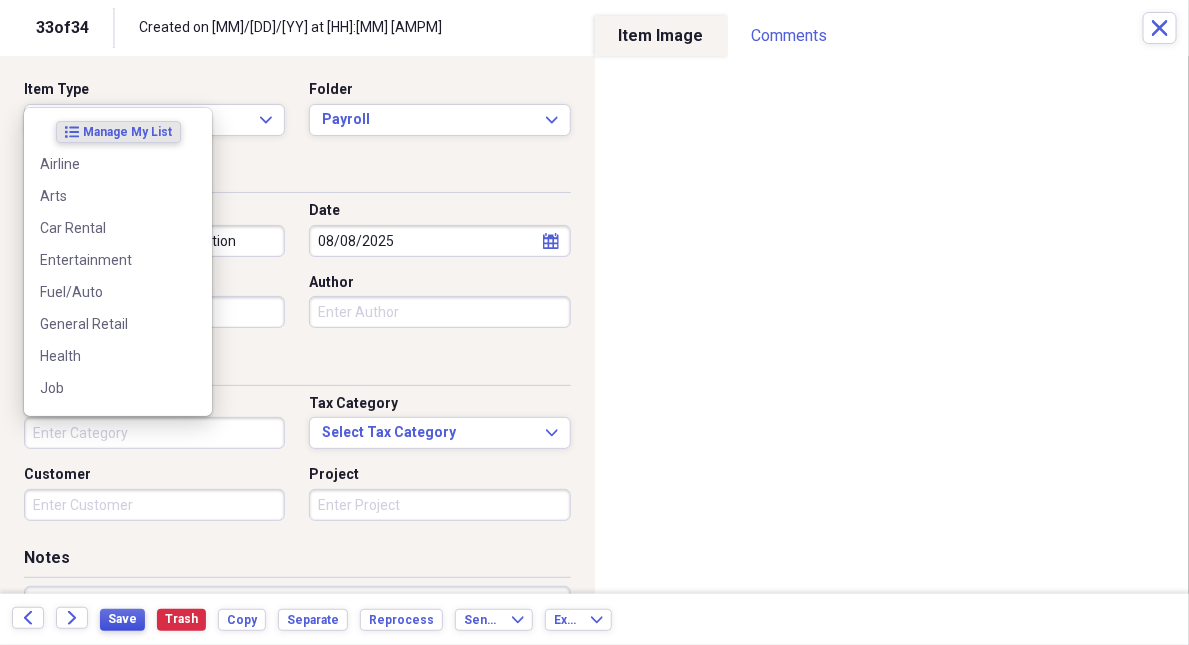 type 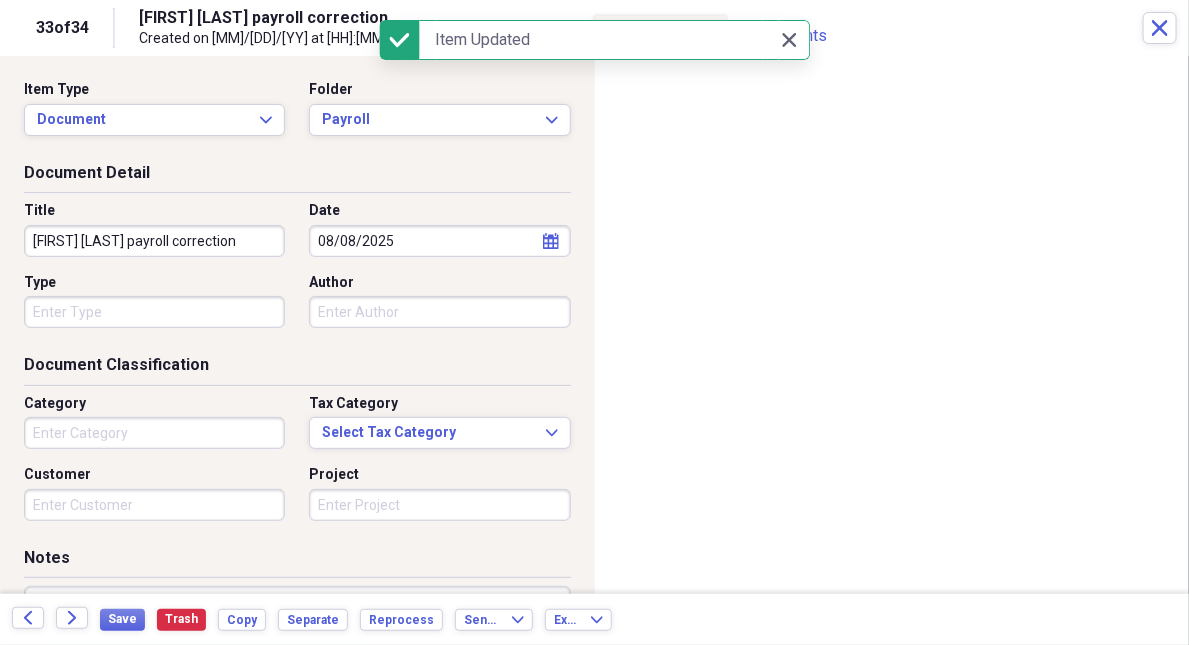 click on "Back Forward" at bounding box center (56, 619) 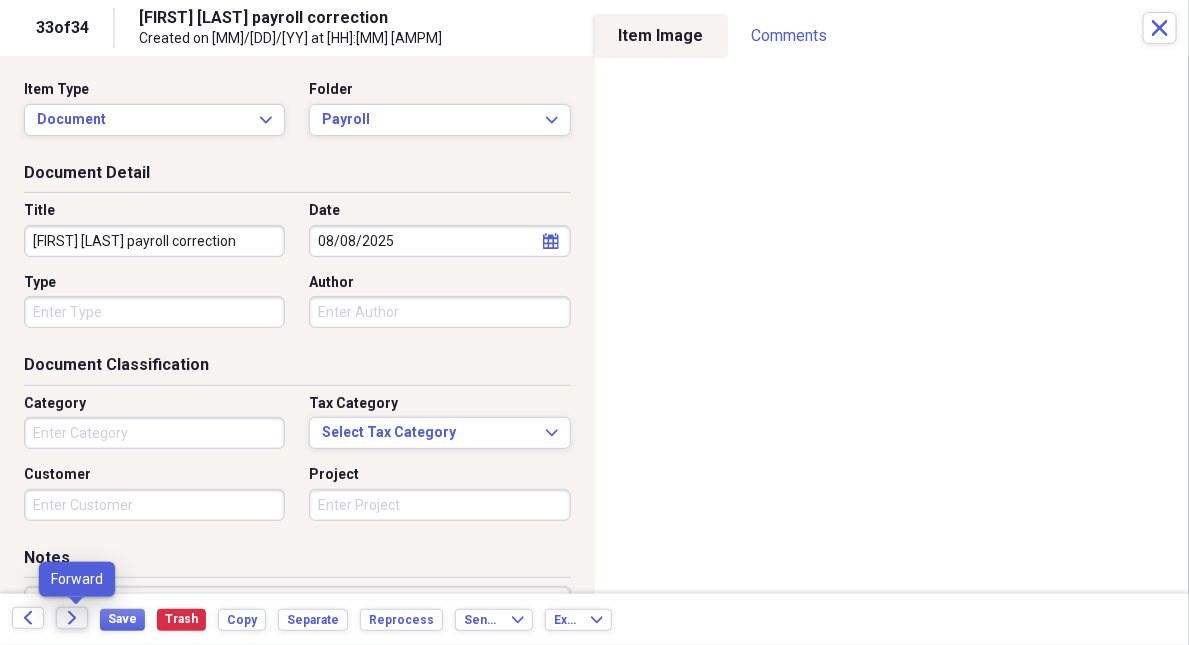 click on "Forward" 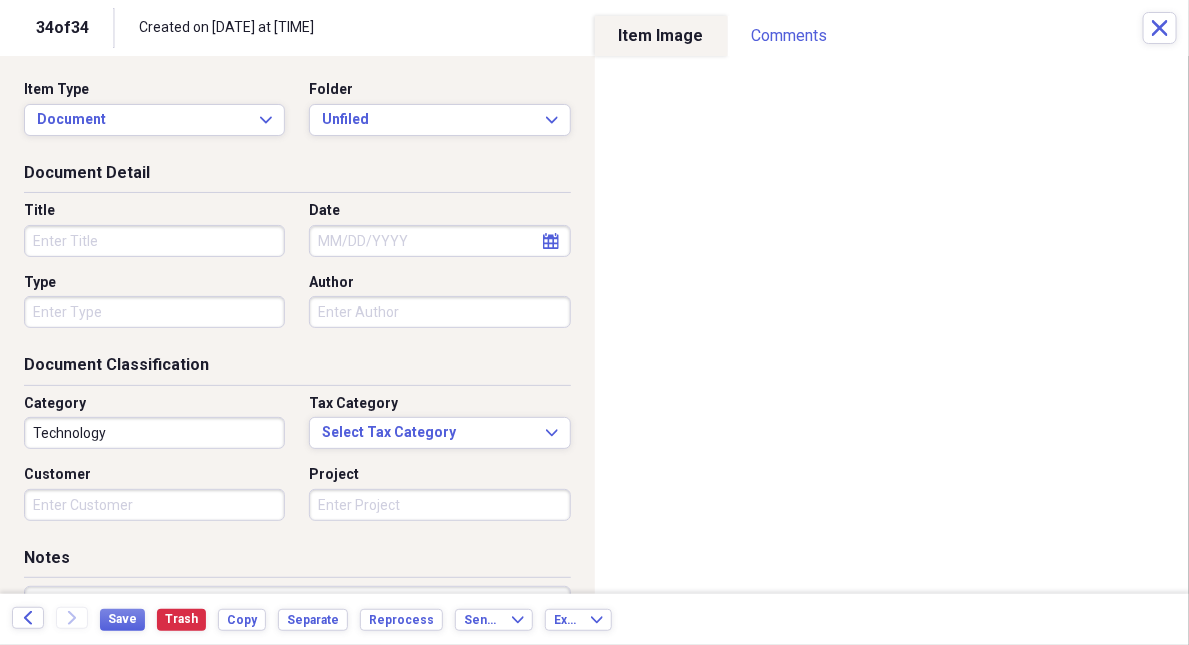 click on "Title" at bounding box center [154, 241] 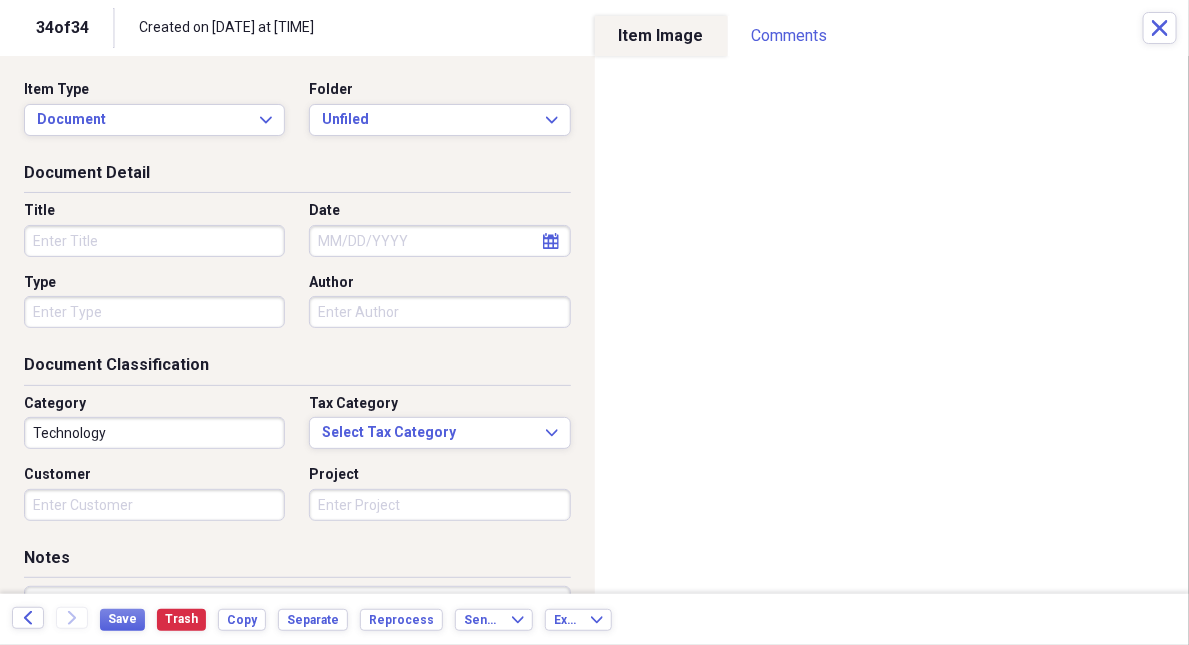 click on "Title" at bounding box center (154, 241) 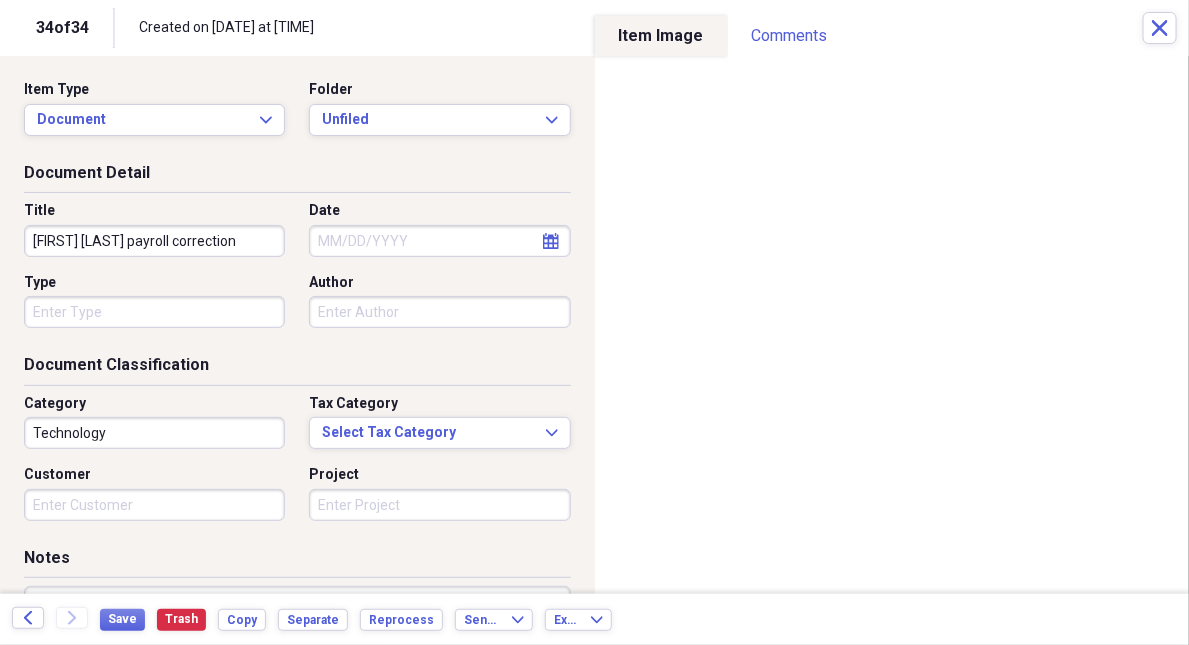 type on "[FIRST] [LAST] payroll correction" 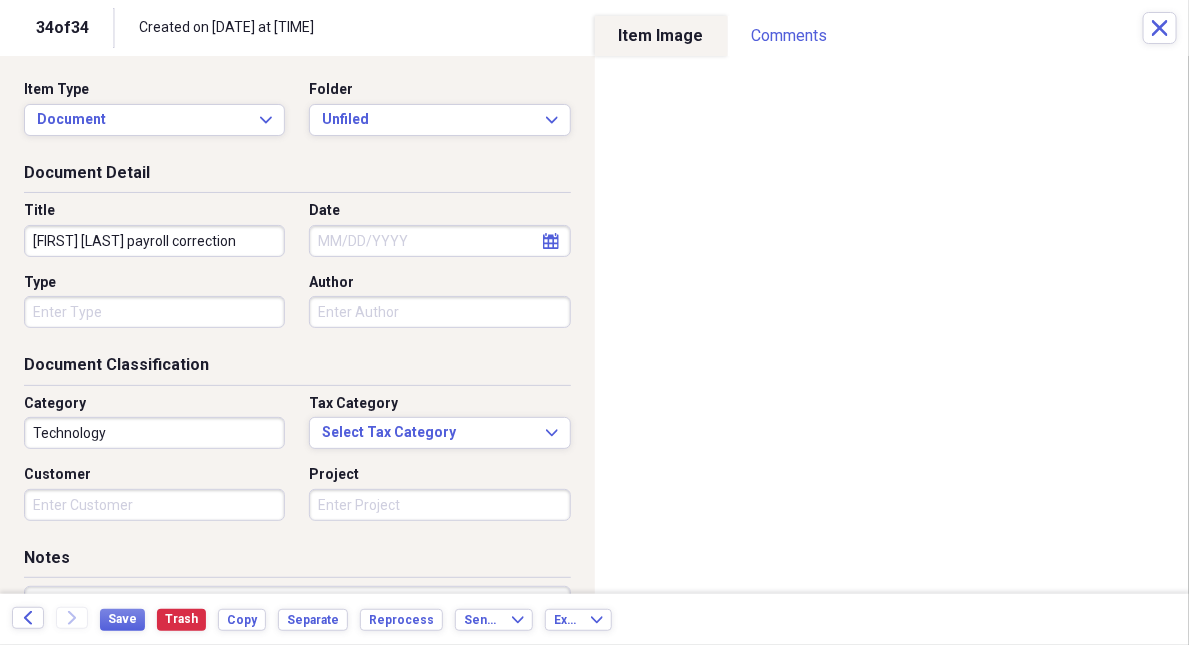 select on "7" 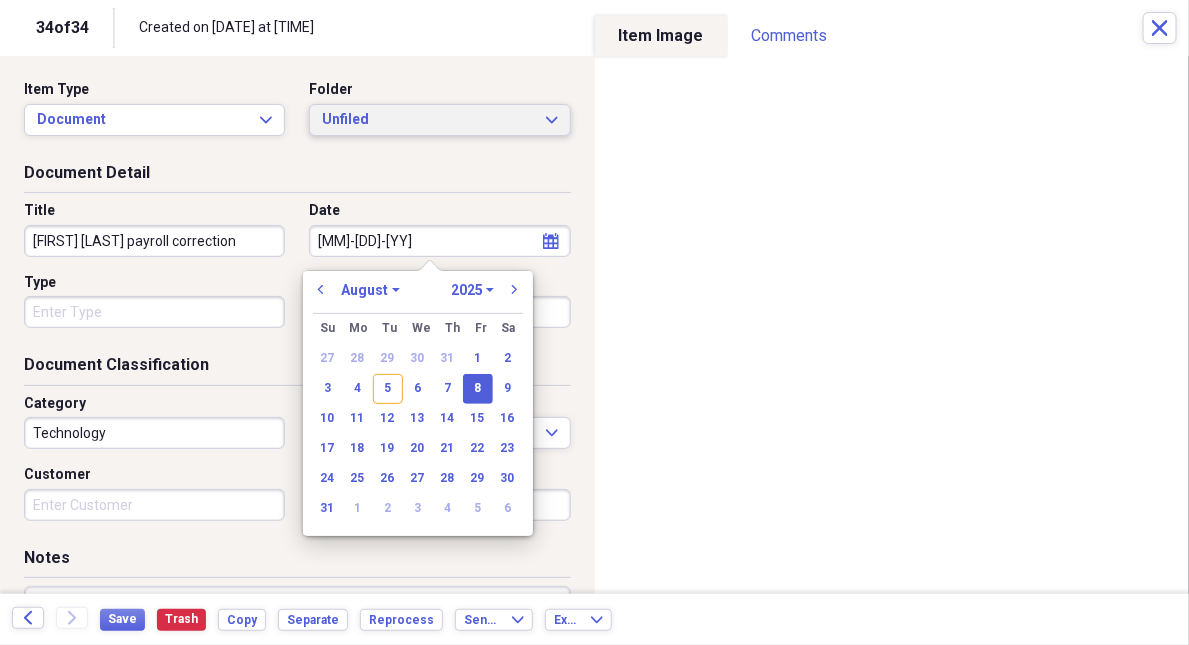 type on "08/08/2025" 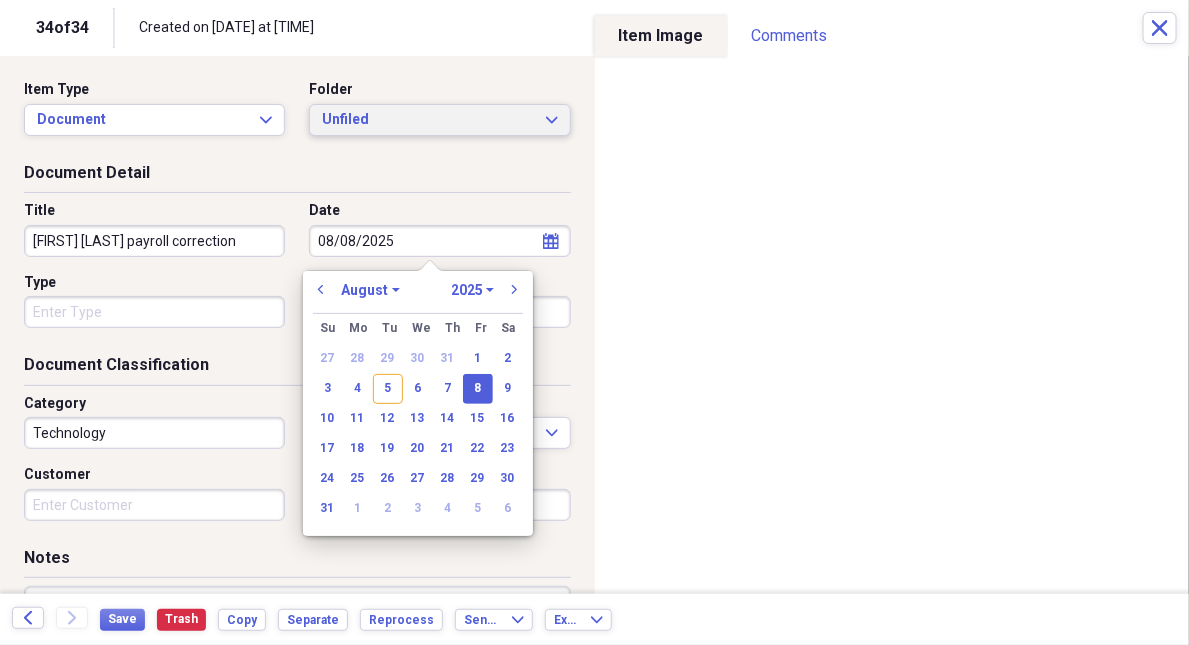click on "Unfiled" at bounding box center (427, 120) 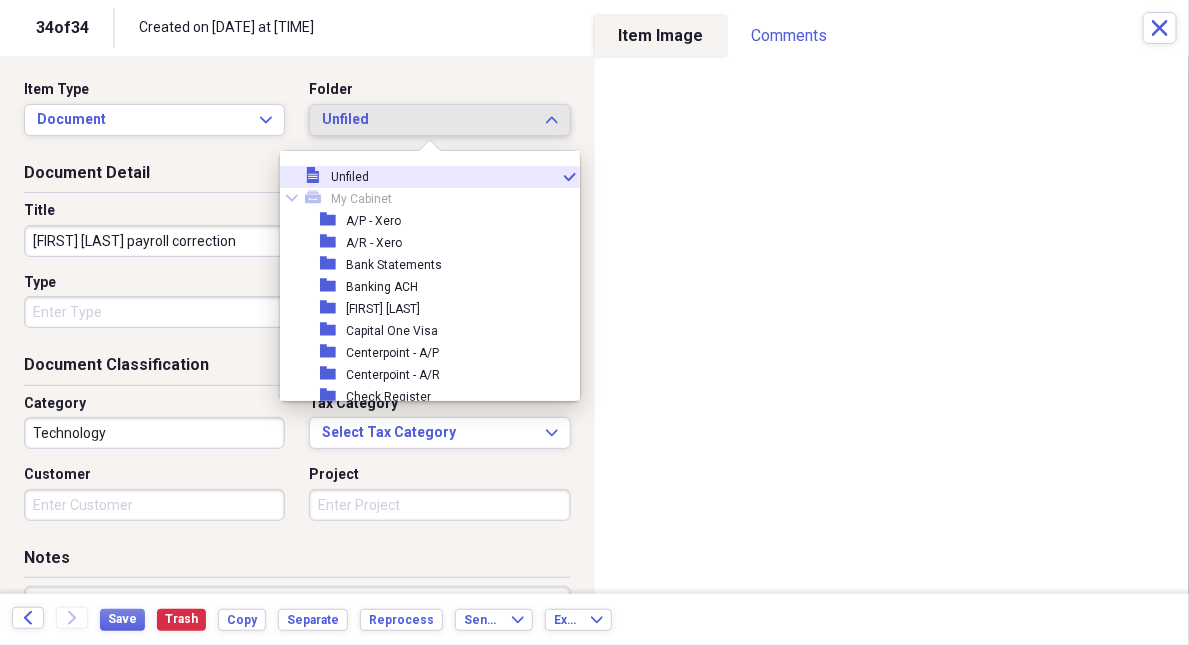 click on "Unfiled" at bounding box center [427, 120] 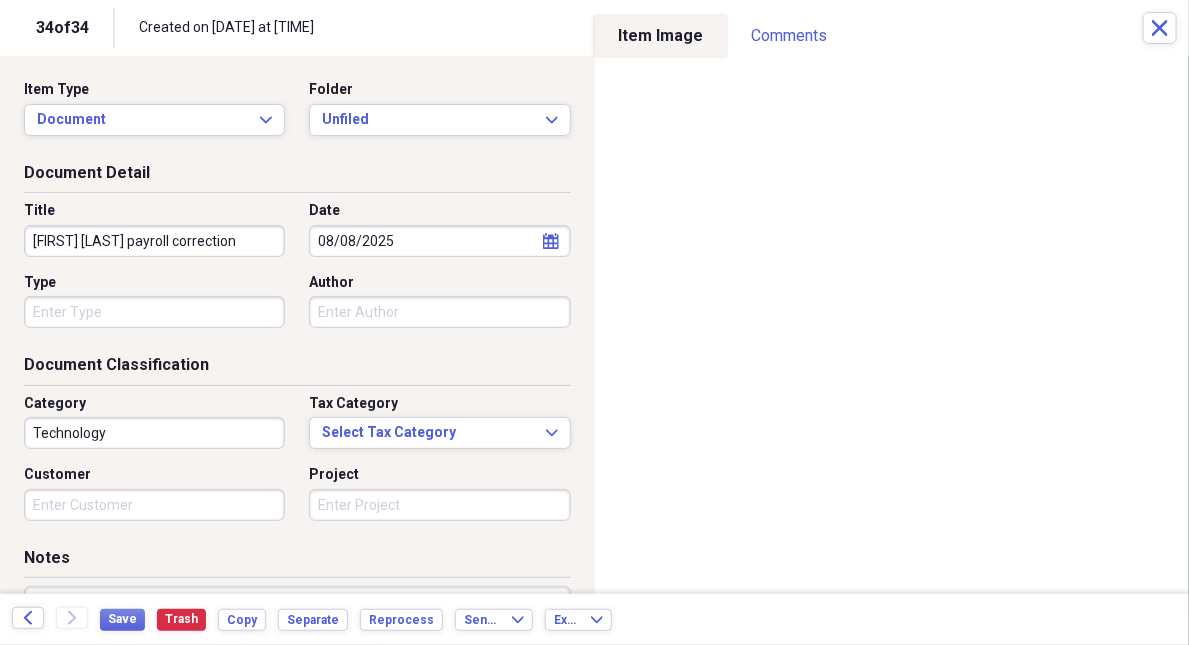 click on "Folder" at bounding box center (439, 90) 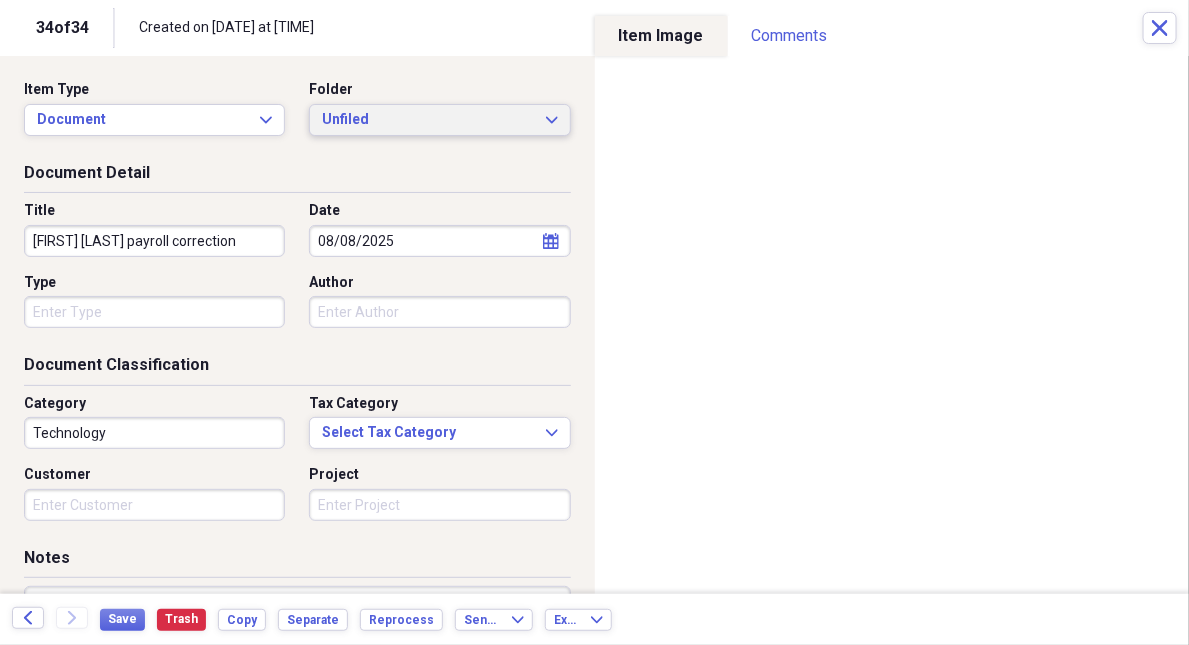 click on "Unfiled" at bounding box center (427, 120) 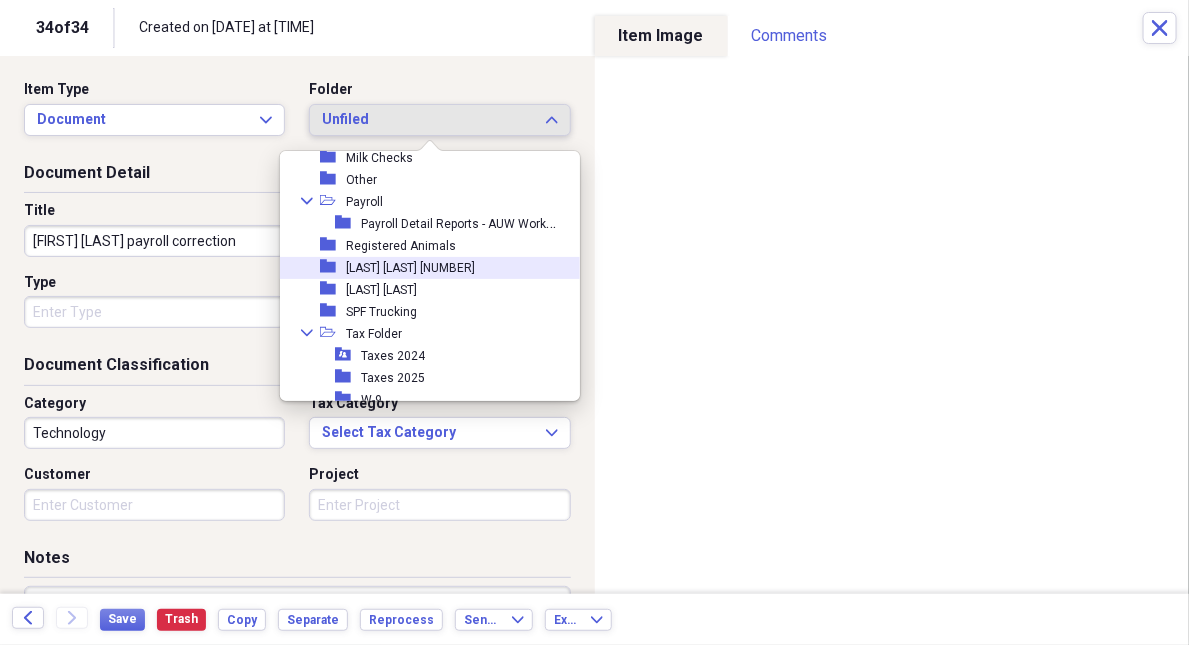 scroll, scrollTop: 727, scrollLeft: 0, axis: vertical 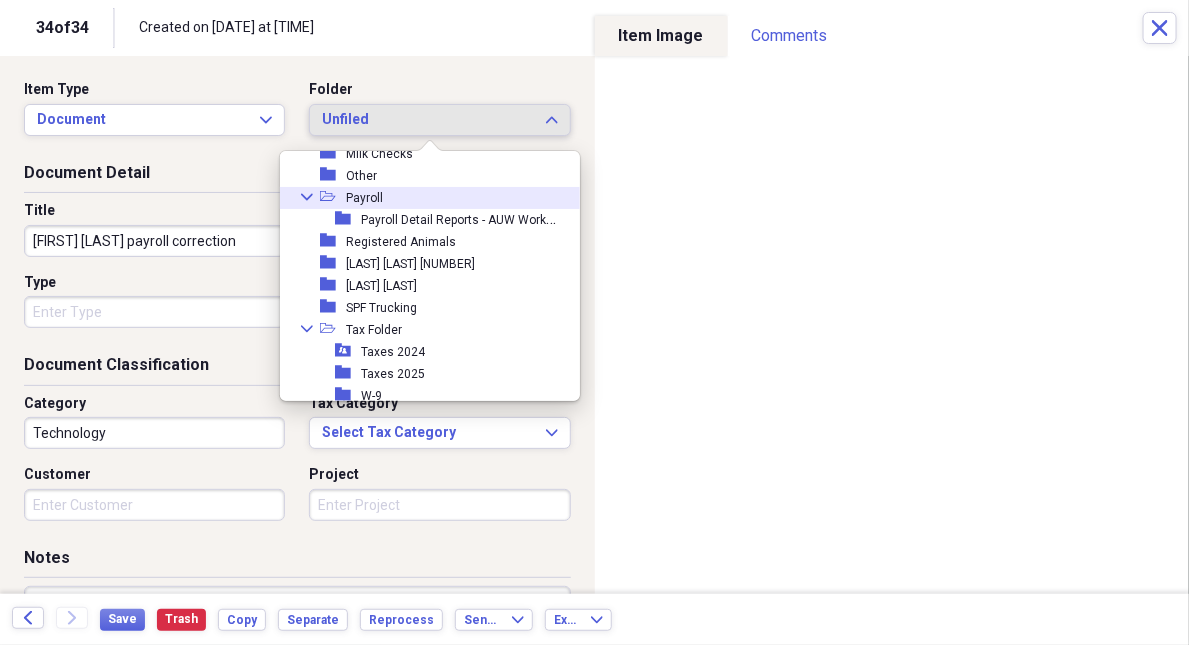 click on "Payroll" at bounding box center (364, 198) 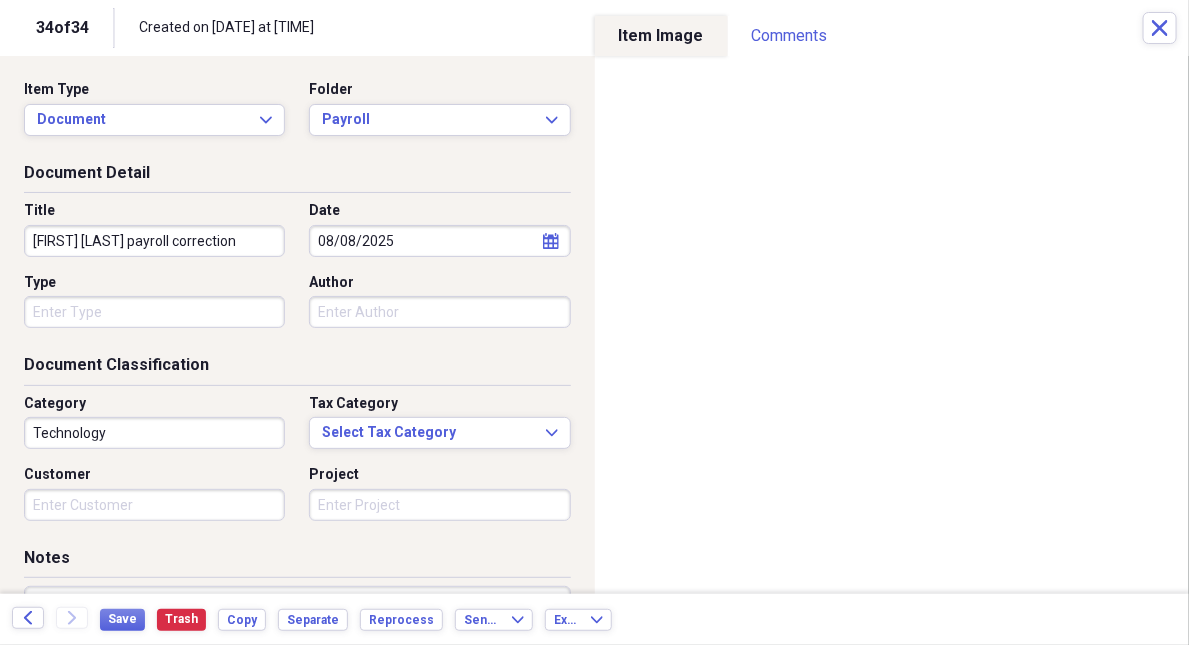 click on "Technology" at bounding box center (154, 433) 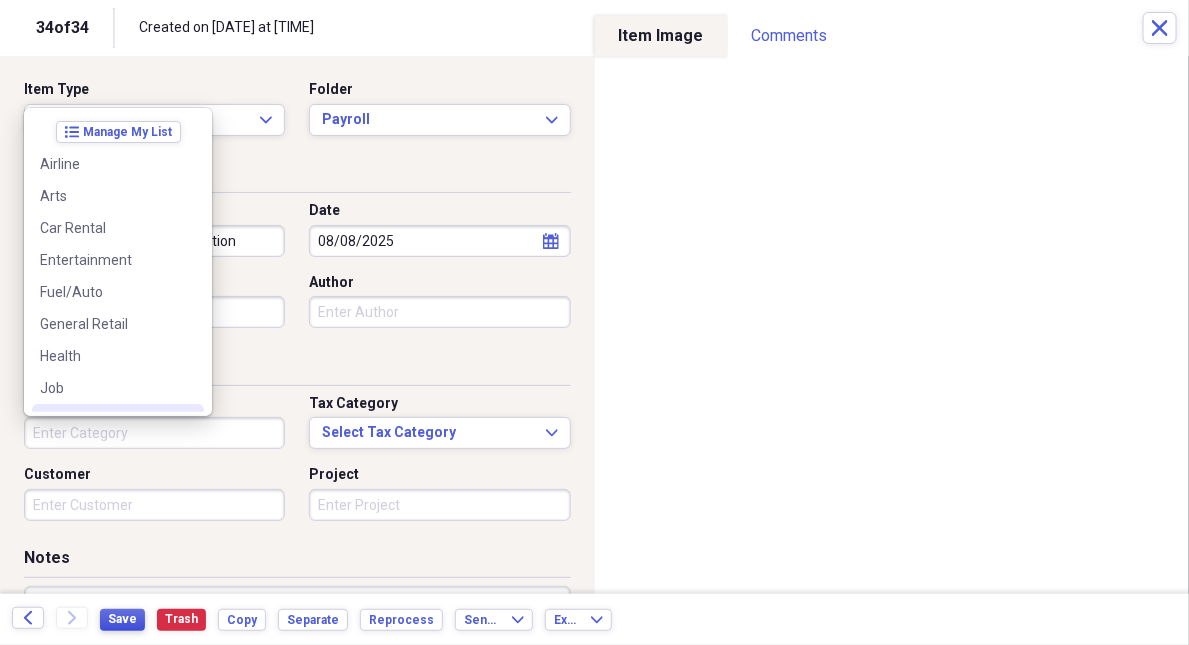 type 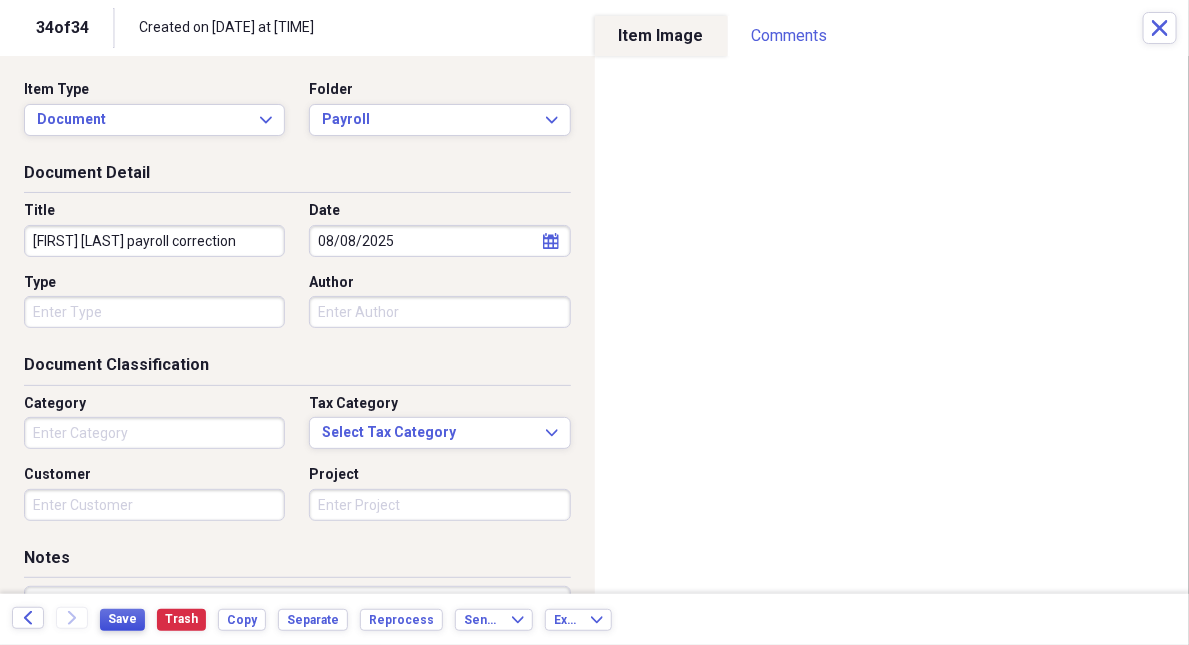 click on "Save" at bounding box center (122, 619) 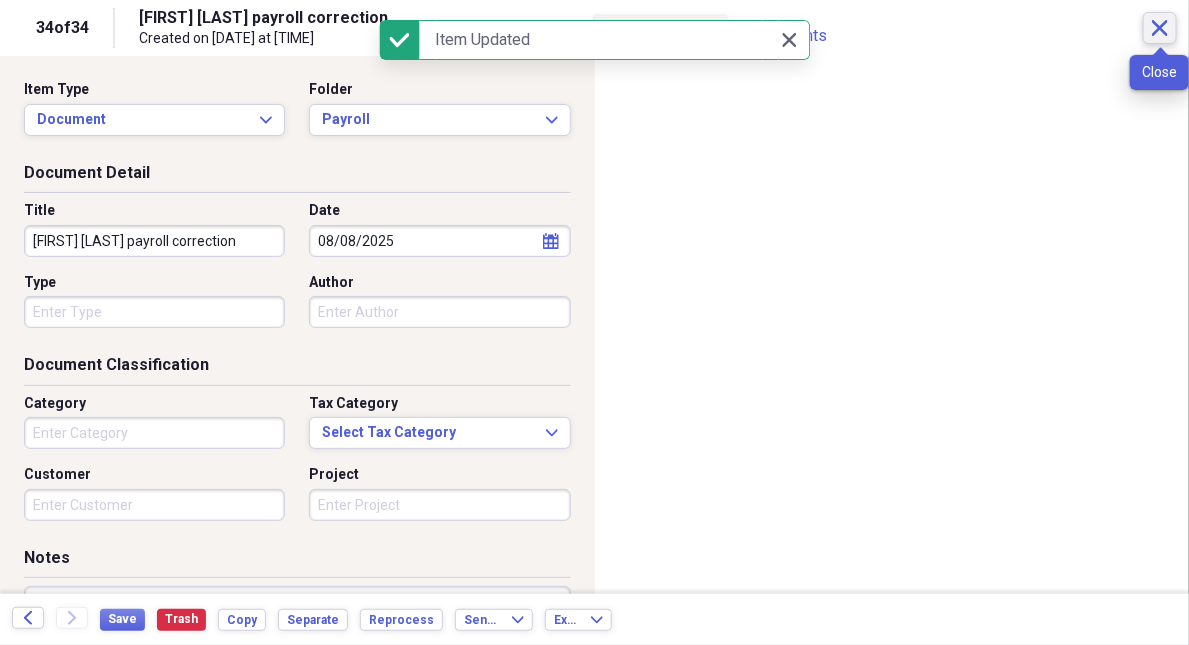 click on "Close" 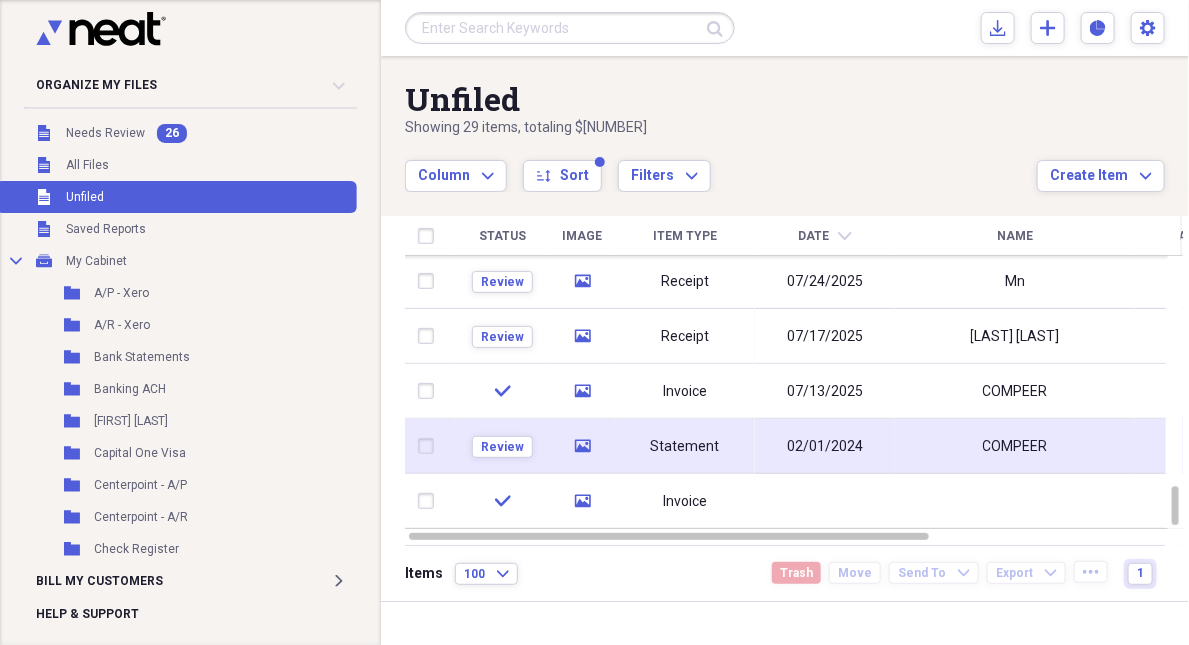 click on "COMPEER" at bounding box center (1015, 446) 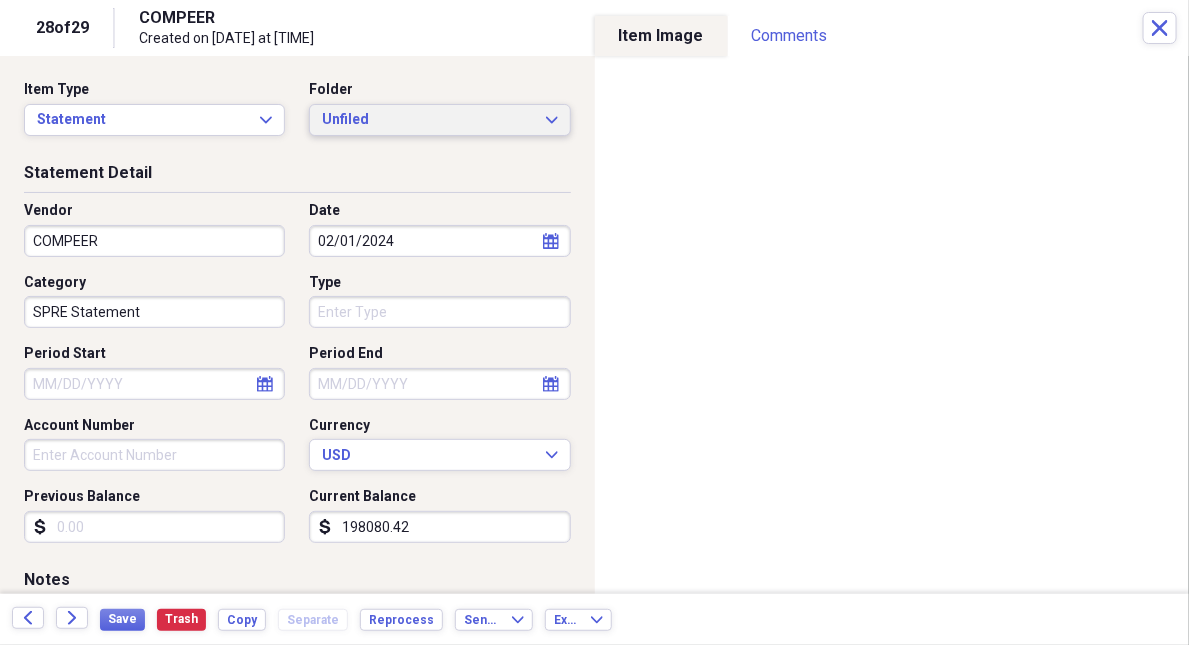 click on "Unfiled" at bounding box center [427, 120] 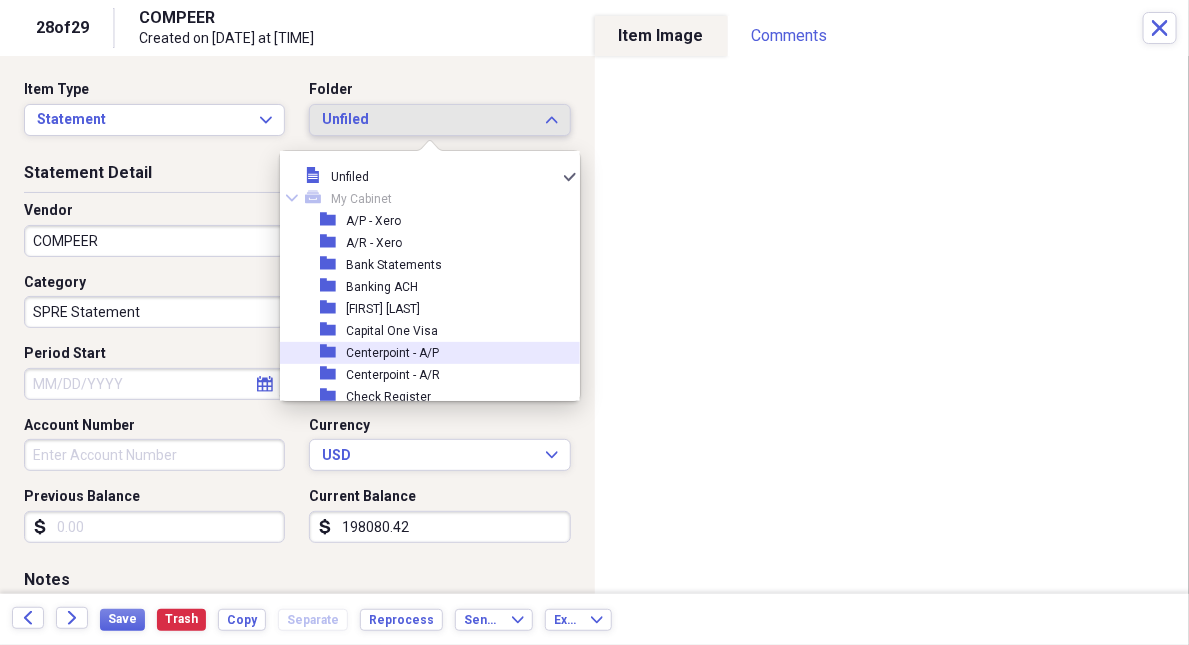 scroll, scrollTop: 181, scrollLeft: 0, axis: vertical 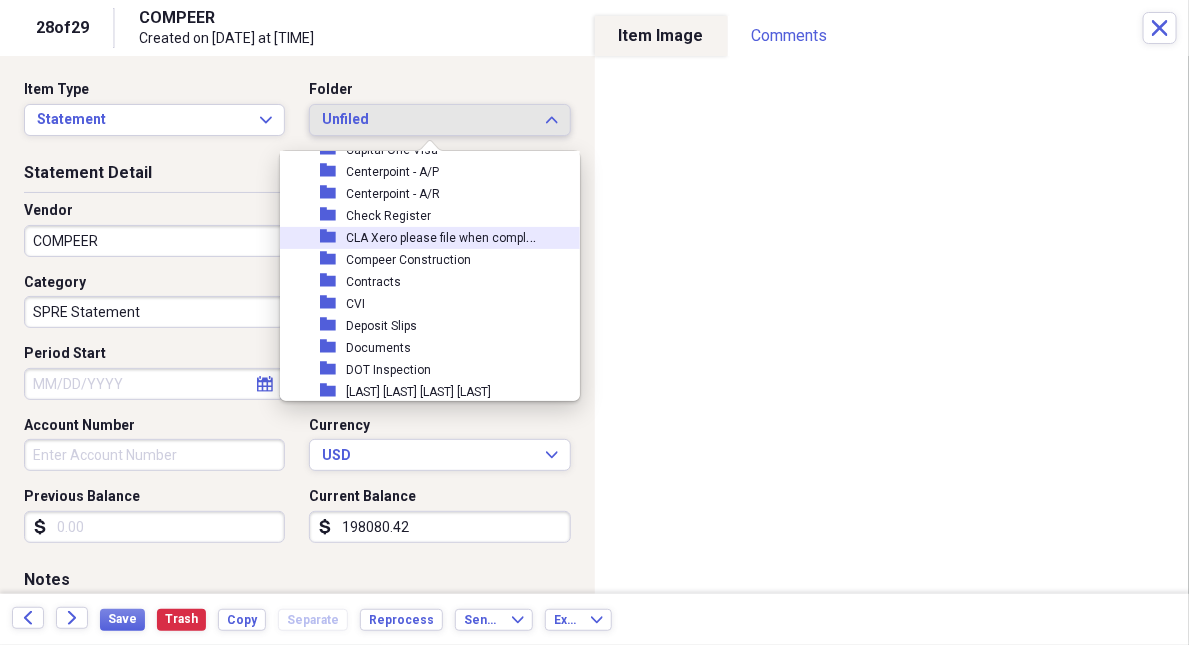 click on "CLA Xero please file when complete" at bounding box center (444, 238) 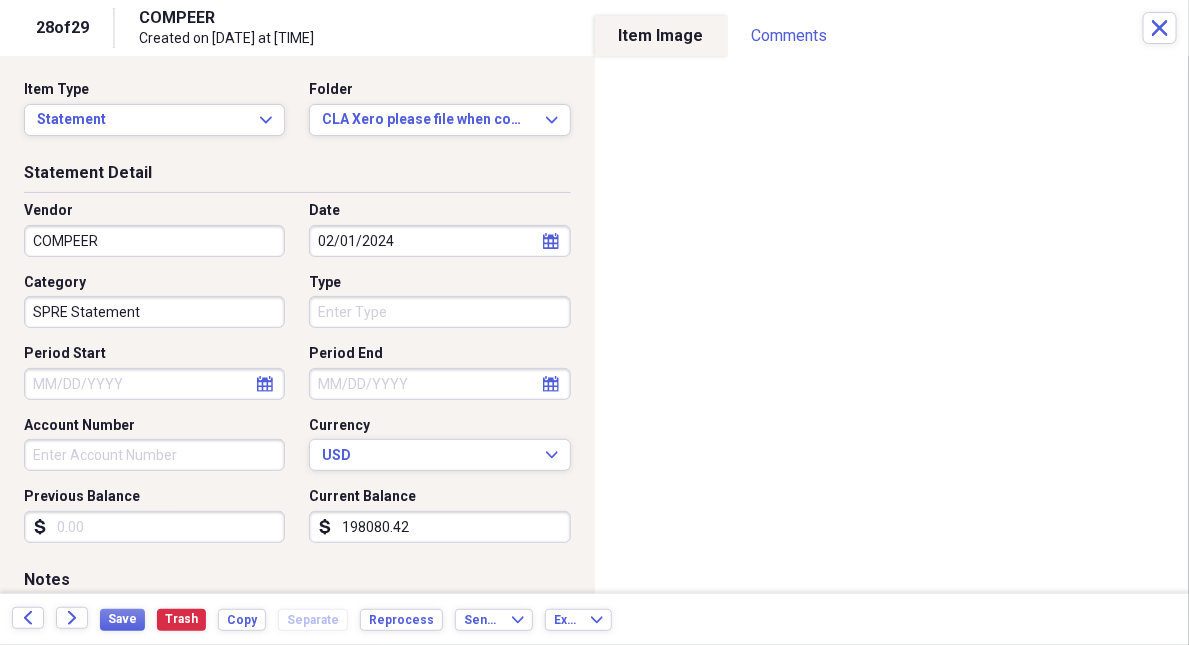 click on "198080.42" at bounding box center [439, 527] 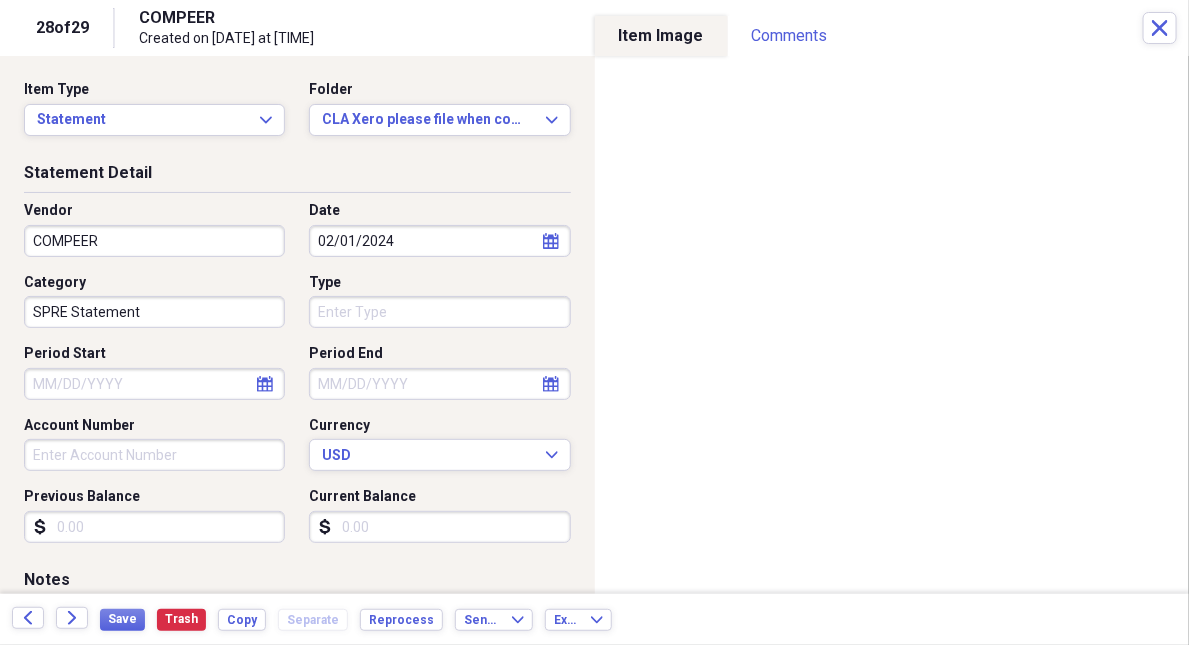 type 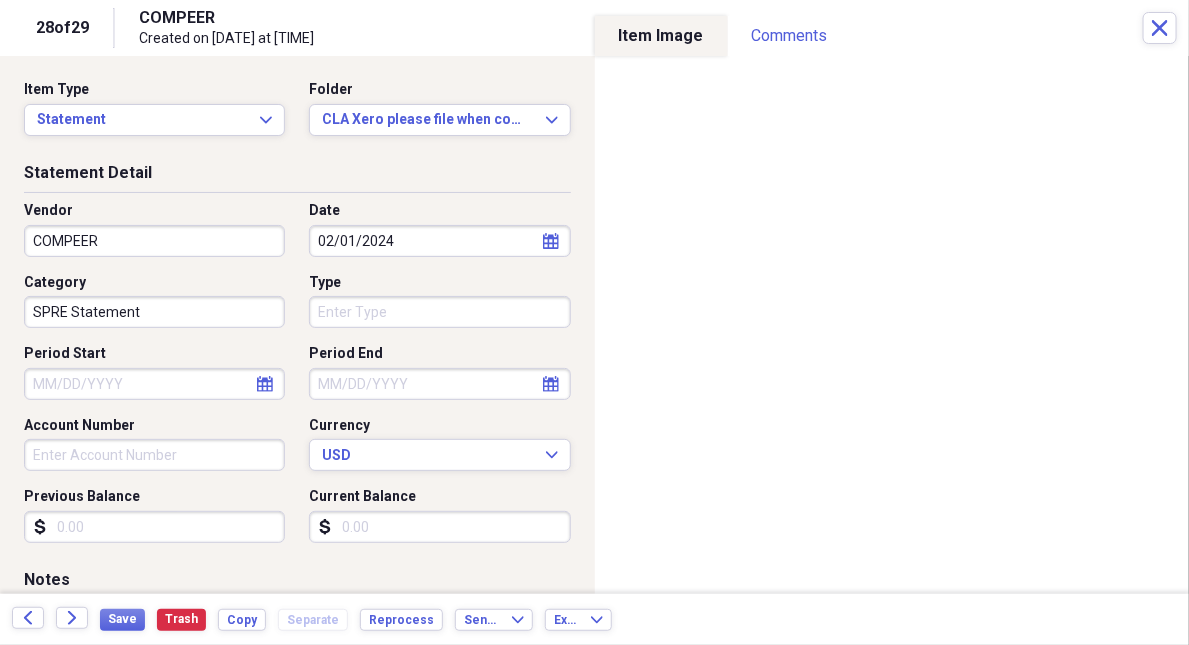 click on "02/01/2024" at bounding box center (439, 241) 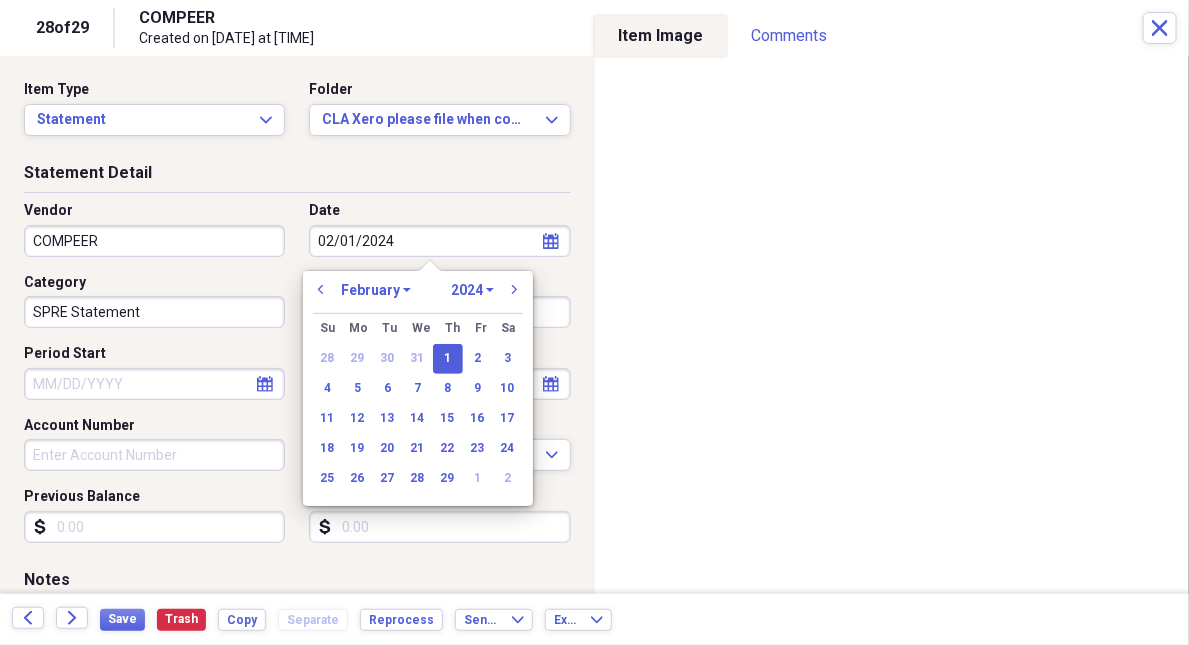 click on "02/01/2024" at bounding box center (439, 241) 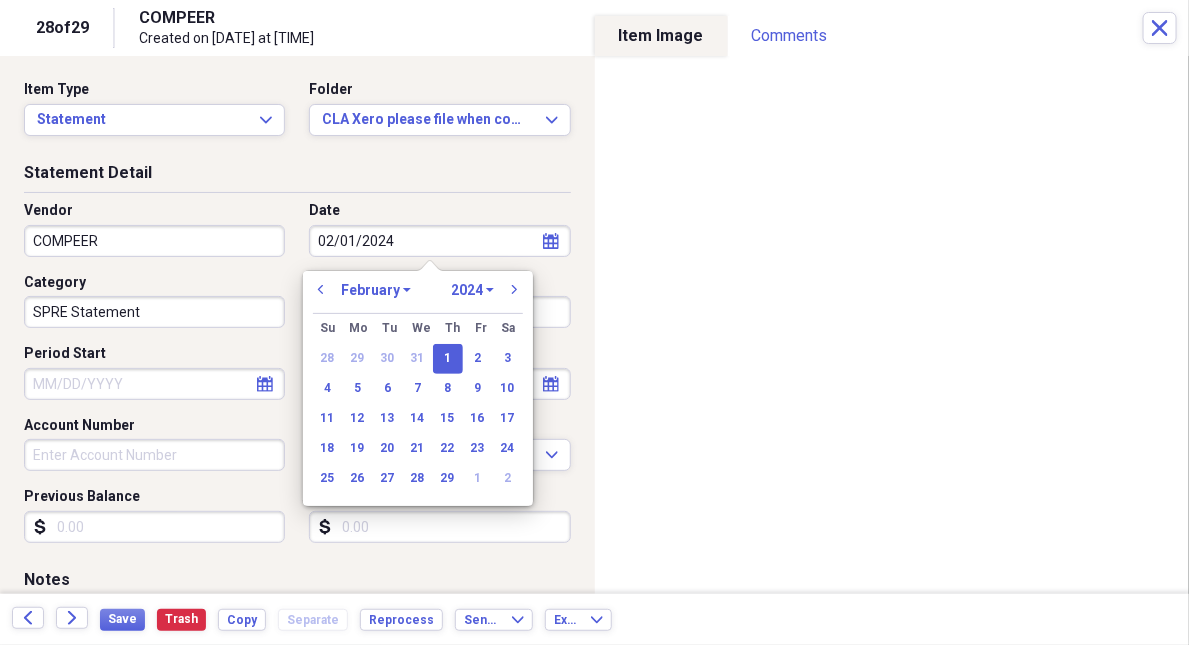 click on "02/01/2024" at bounding box center (439, 241) 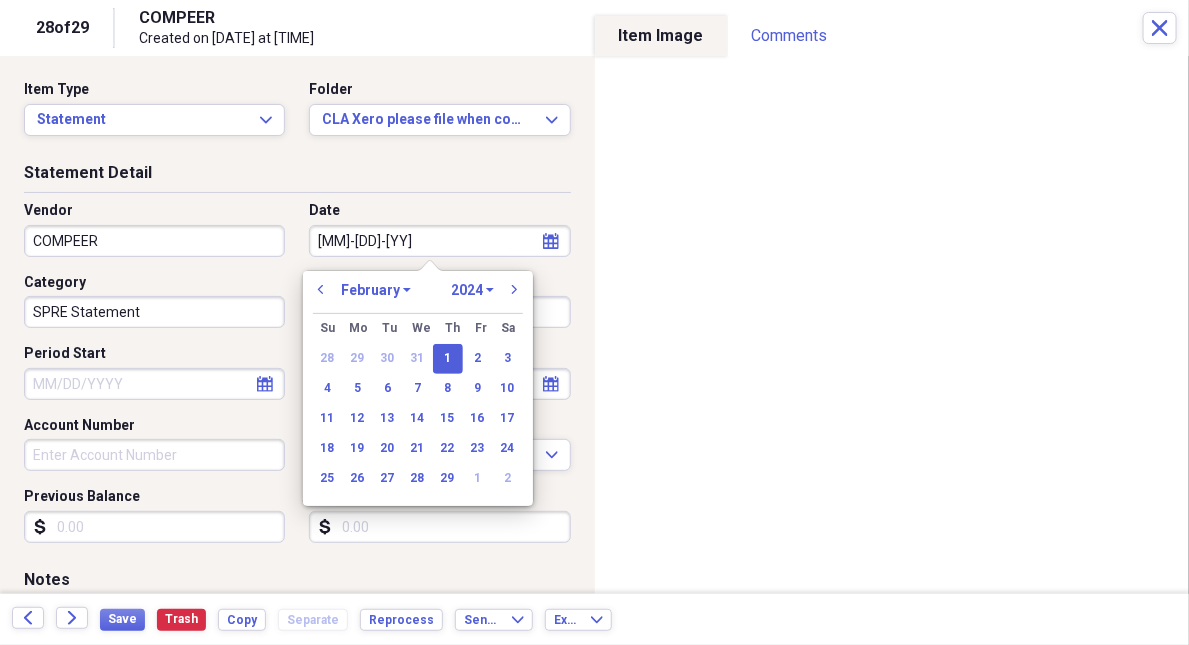 type on "[DATE]" 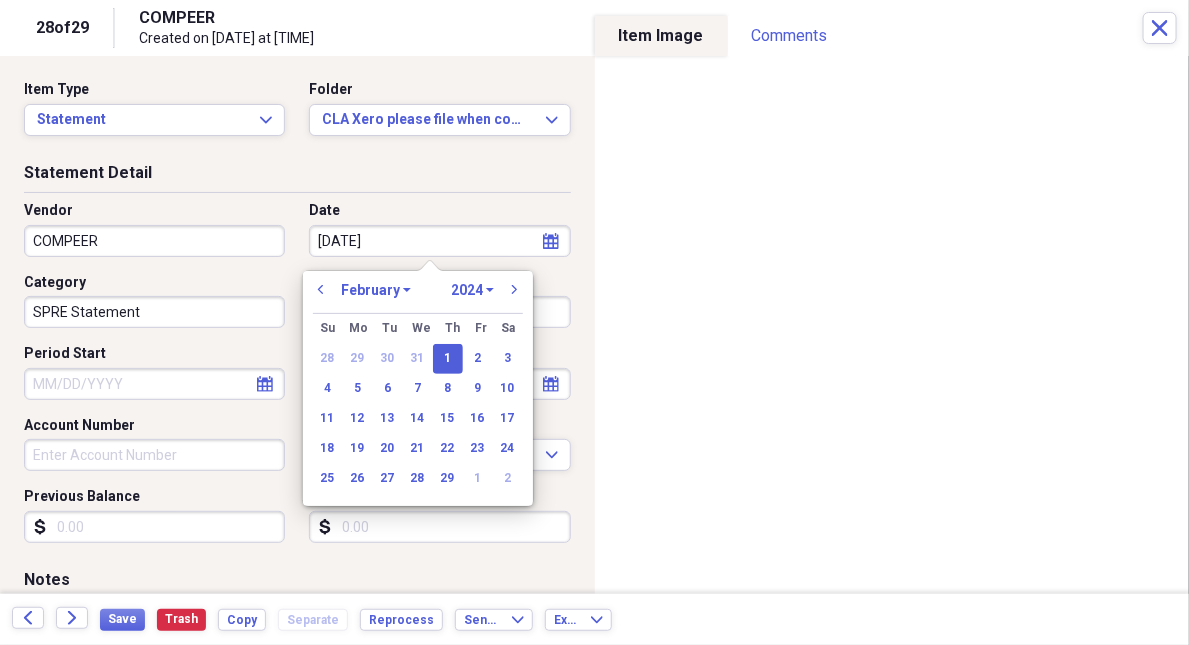 select on "7" 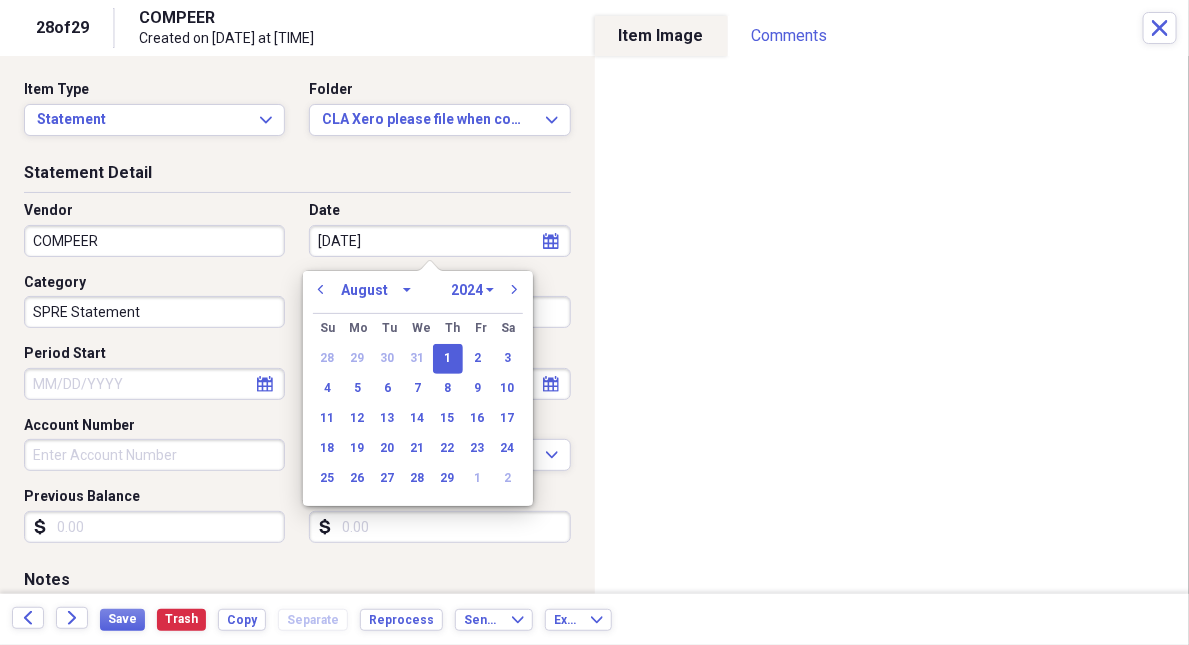 select on "2025" 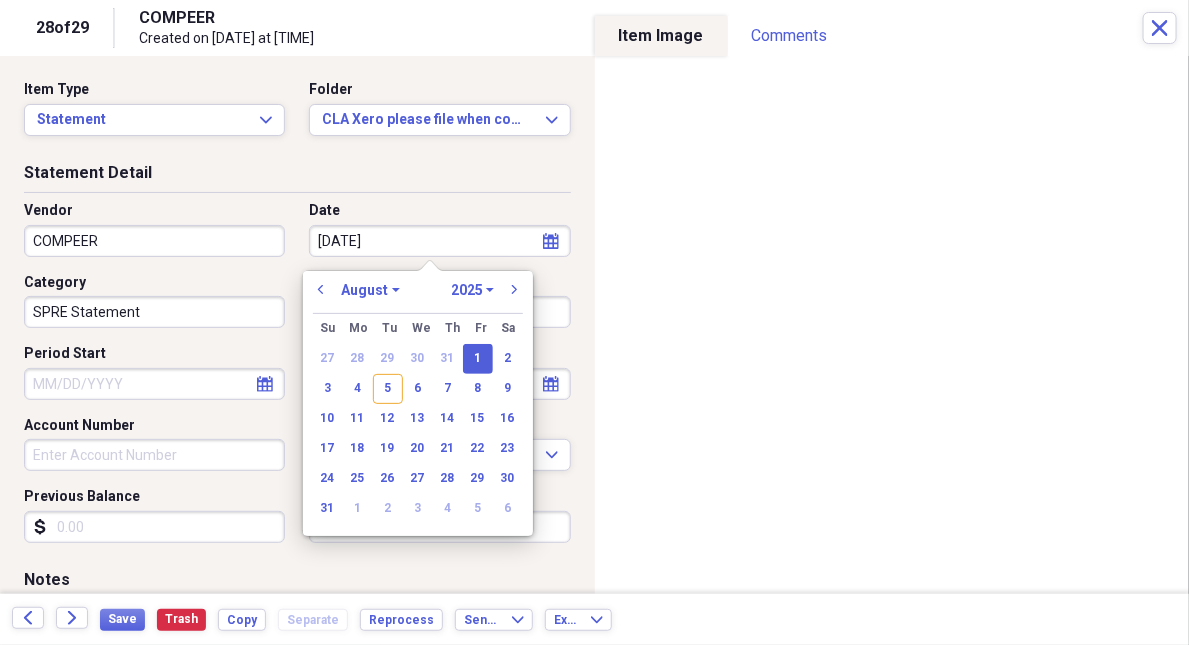 type on "08/01/2025" 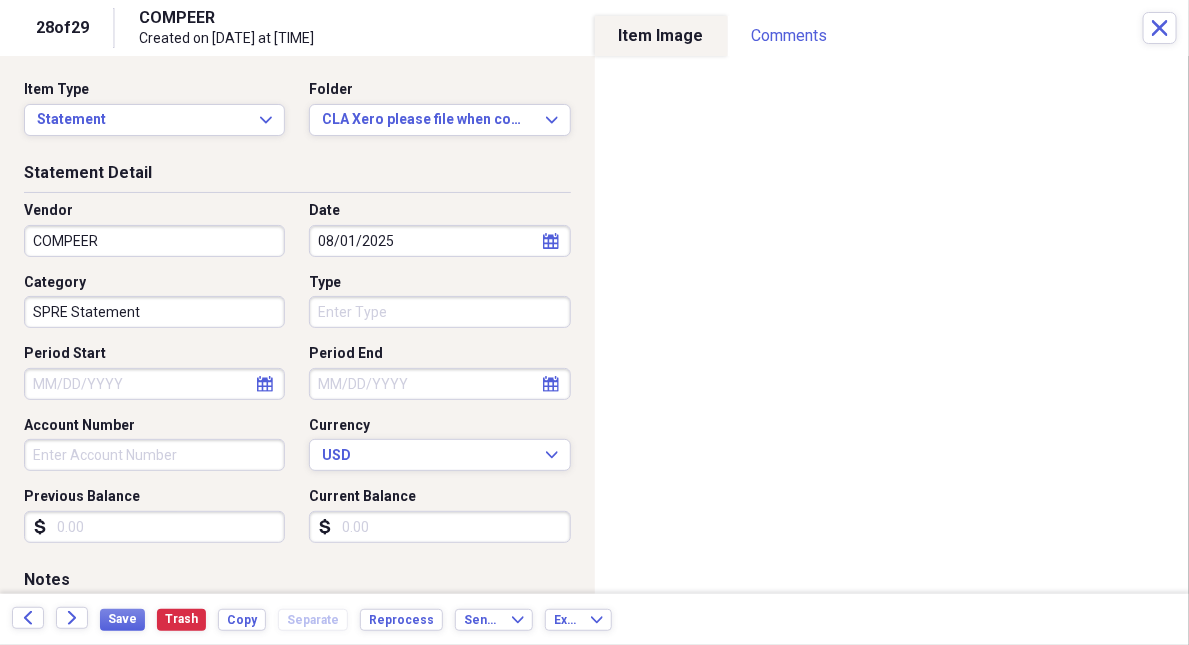 click on "SPRE Statement" at bounding box center [154, 312] 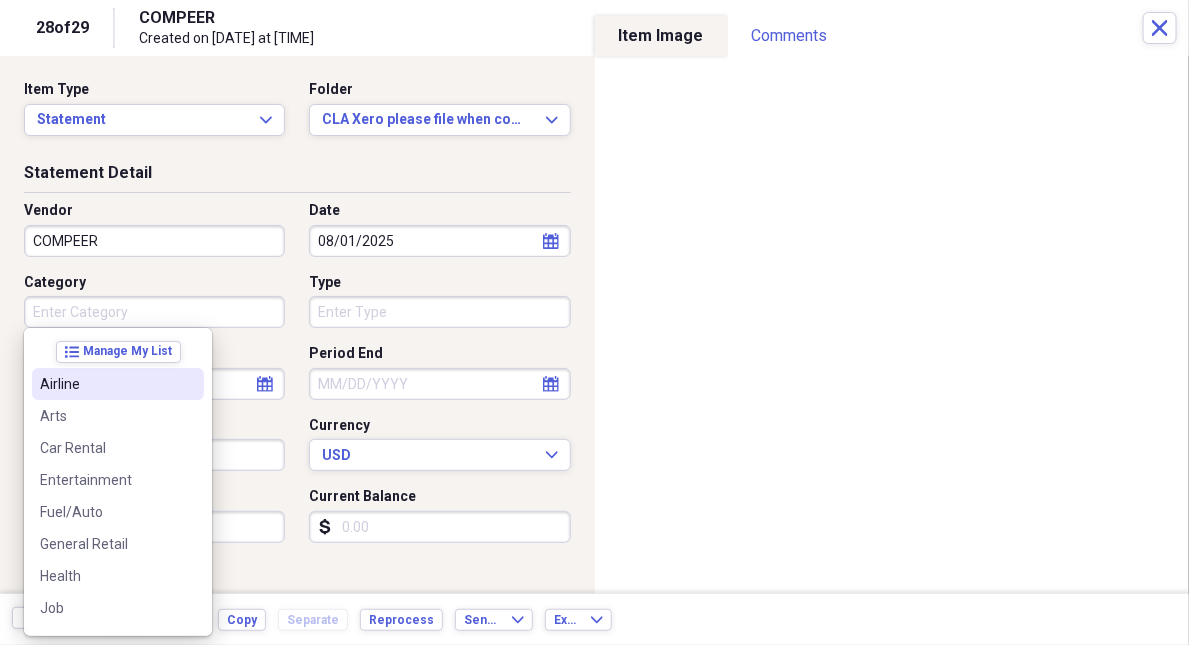 type 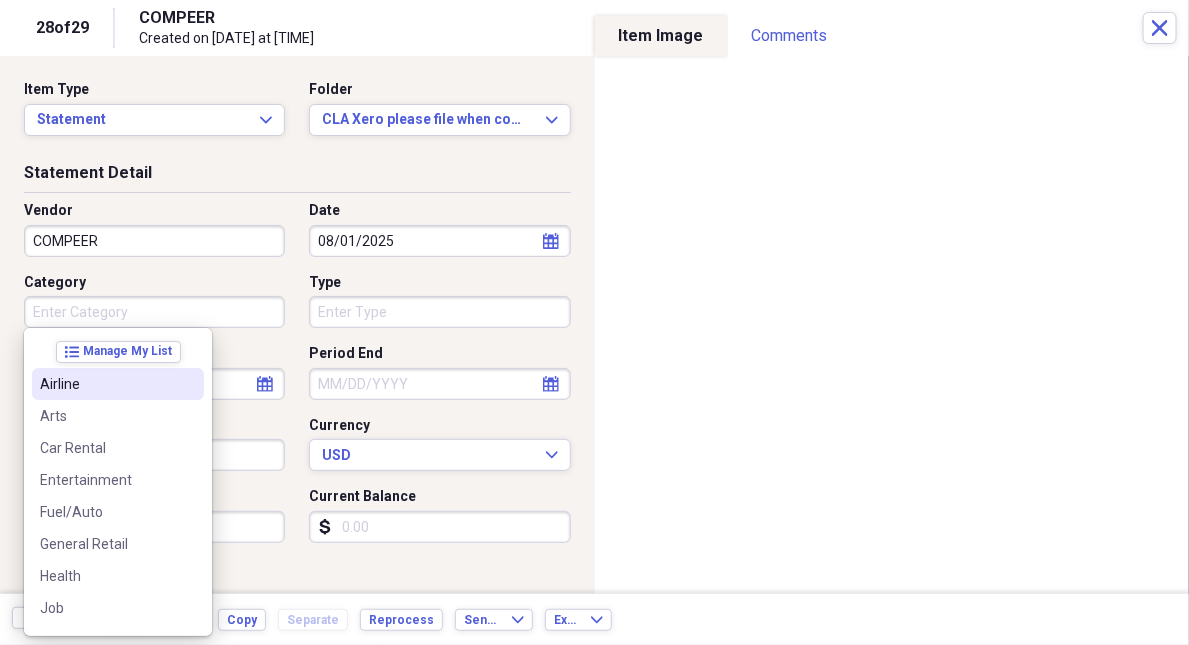 click on "Statement Detail" at bounding box center [297, 177] 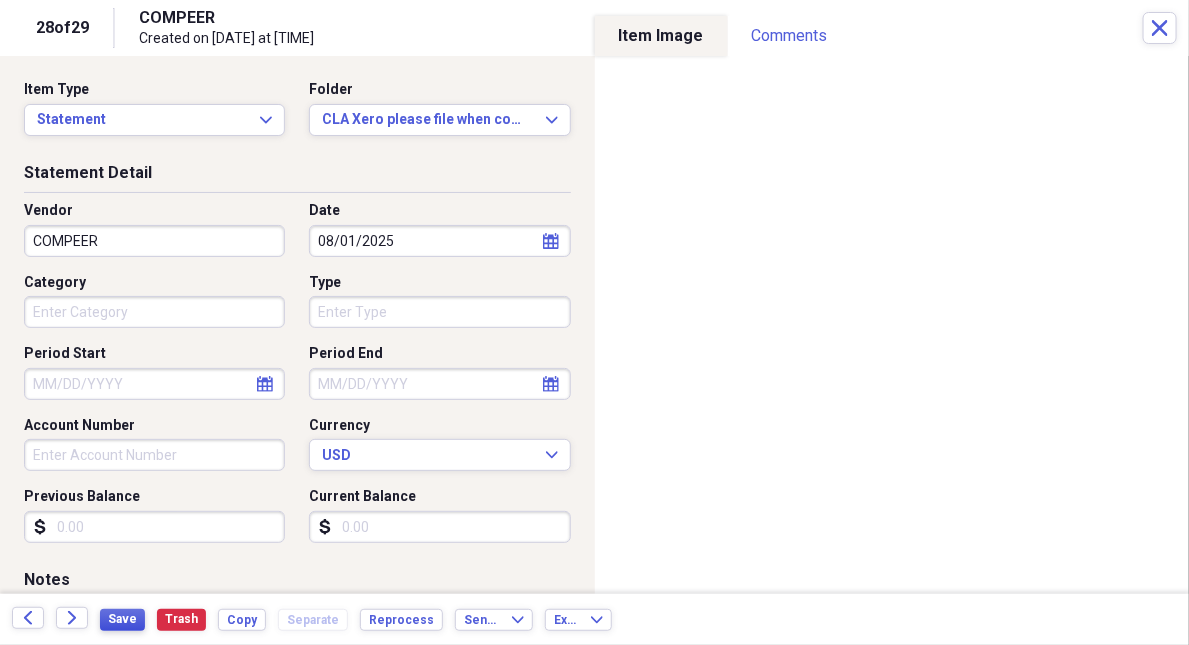 click on "Save" at bounding box center [122, 619] 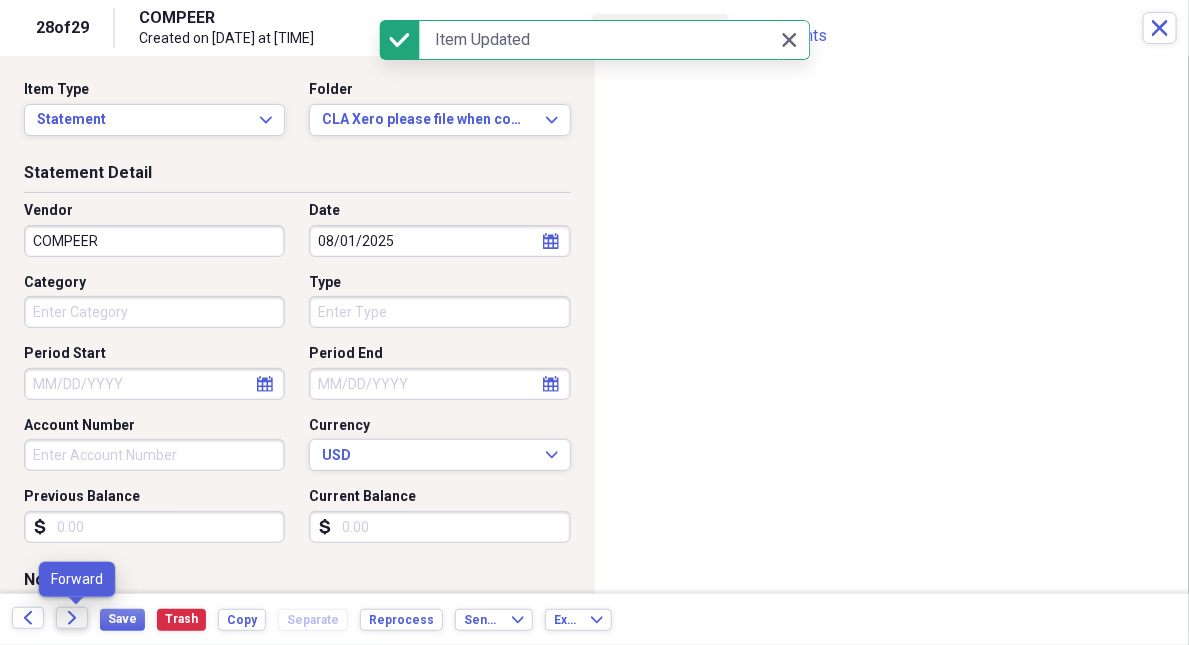 click on "Forward" 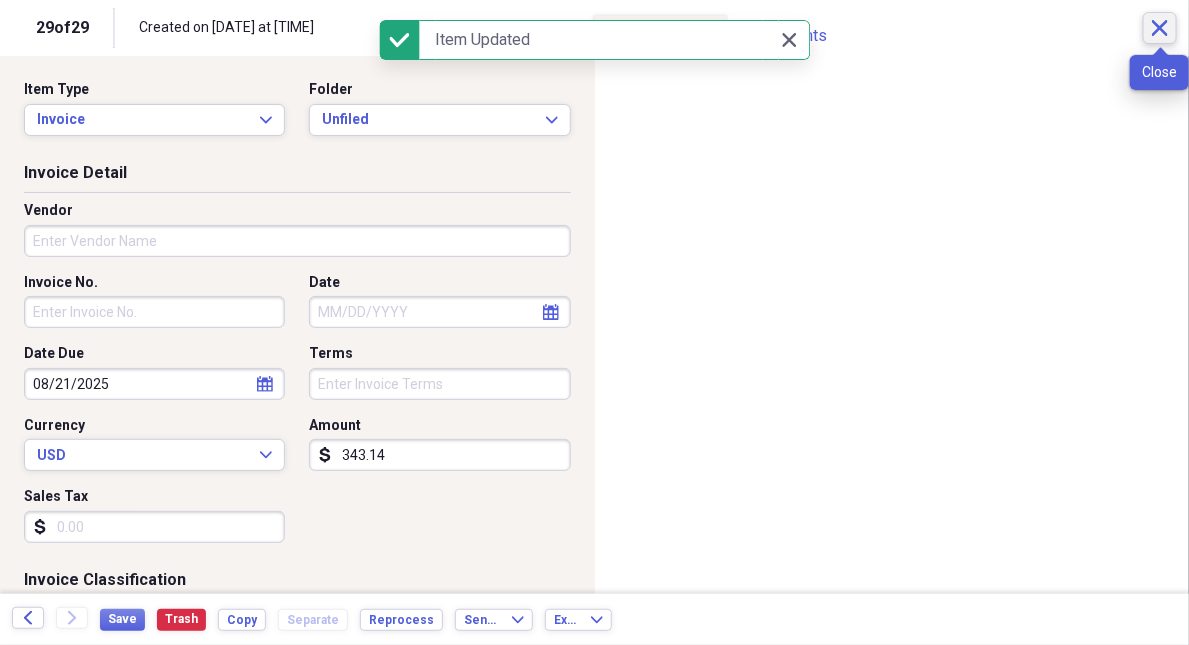 click 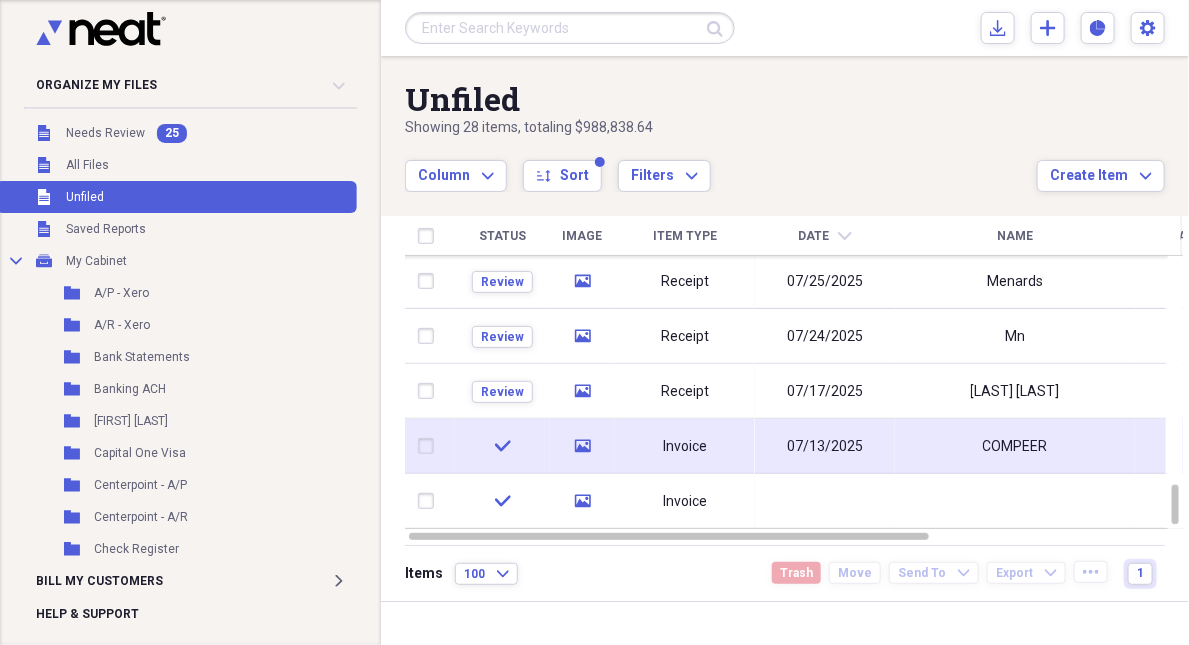 click on "COMPEER" at bounding box center (1015, 446) 